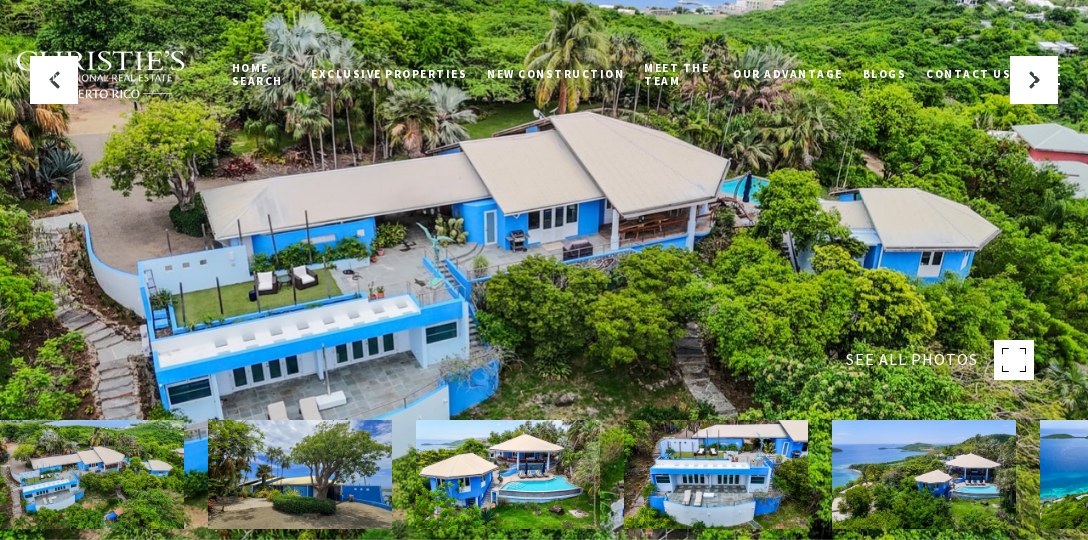 scroll, scrollTop: 0, scrollLeft: 0, axis: both 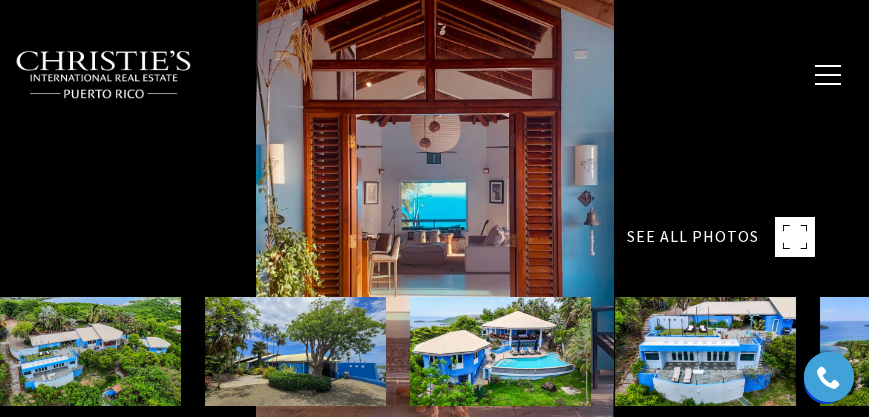 click 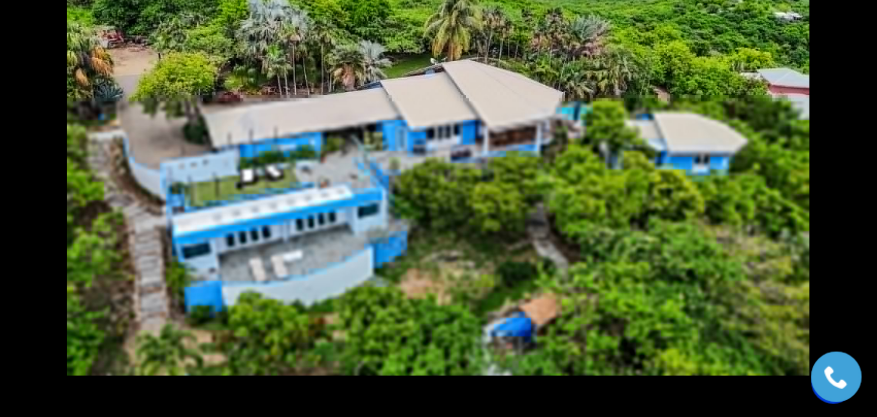 scroll, scrollTop: 114, scrollLeft: 0, axis: vertical 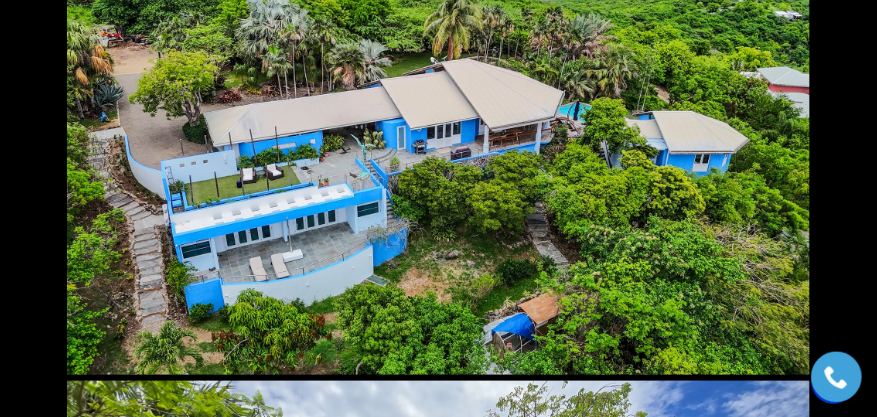 click at bounding box center (438, 167) 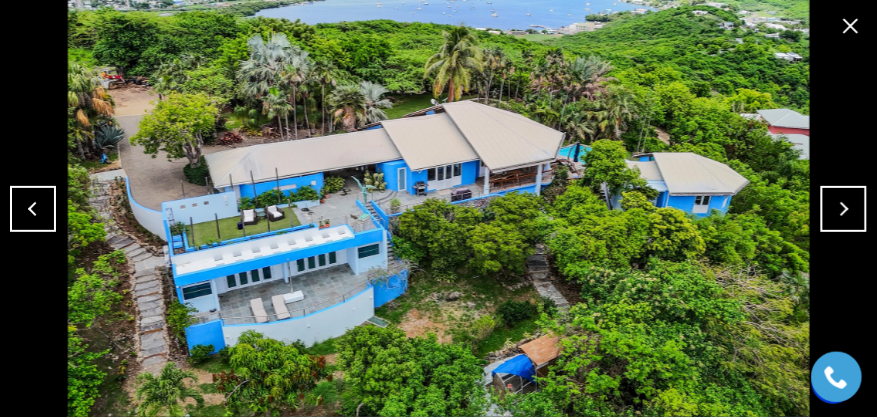 click at bounding box center (844, 209) 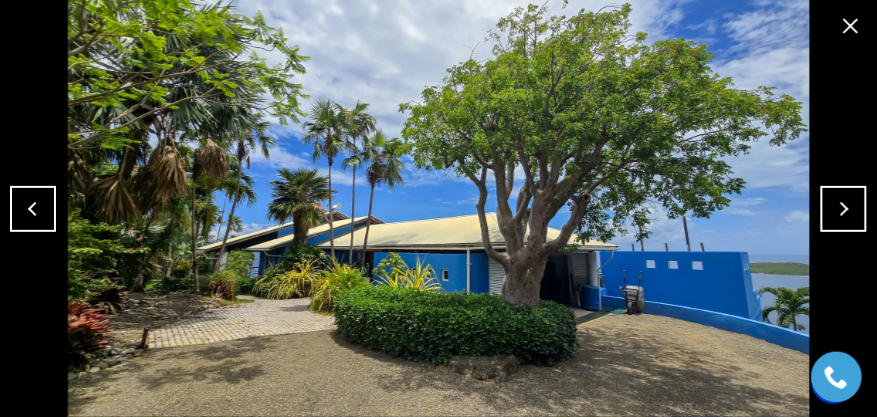 click at bounding box center [844, 209] 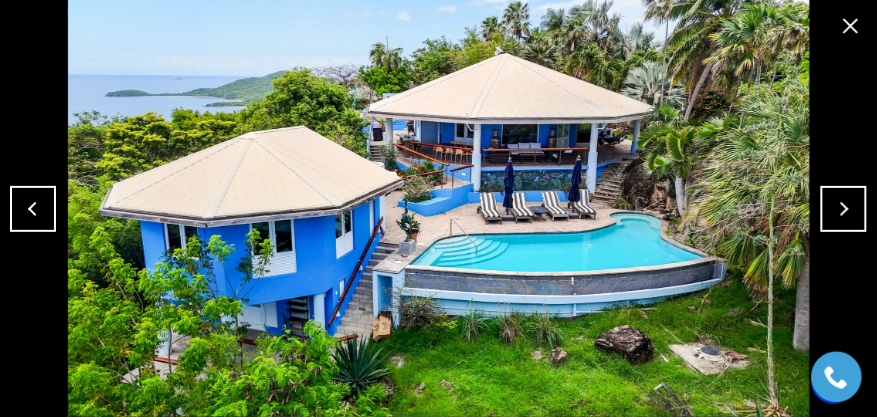 click at bounding box center (33, 209) 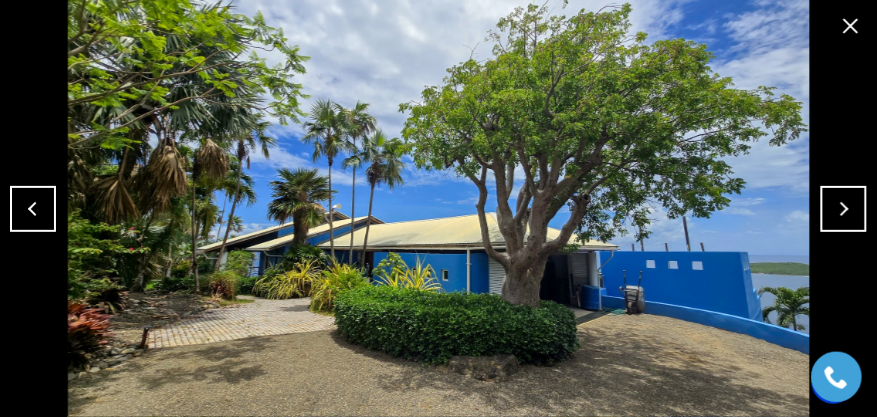 click at bounding box center (33, 209) 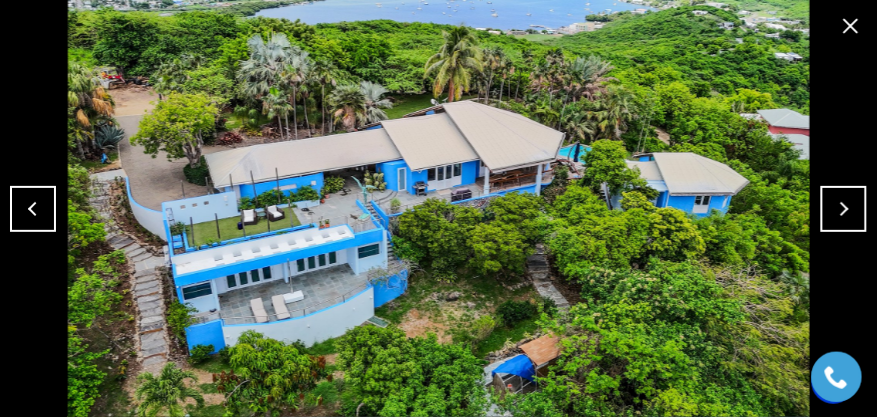 click at bounding box center (844, 209) 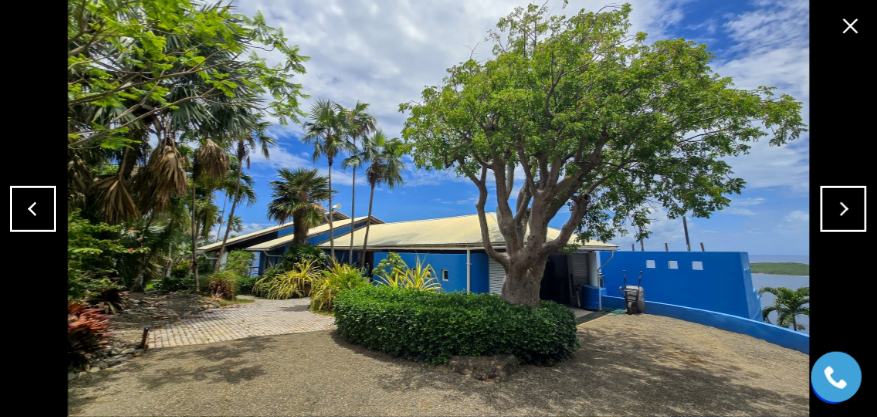click at bounding box center [439, 208] 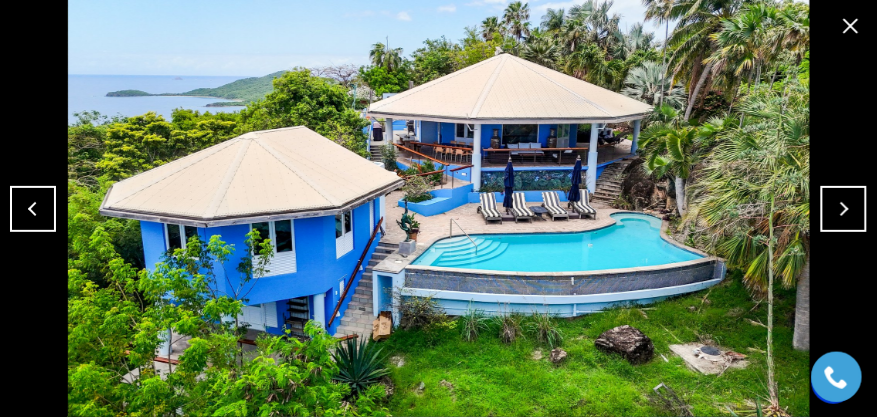 click at bounding box center (844, 209) 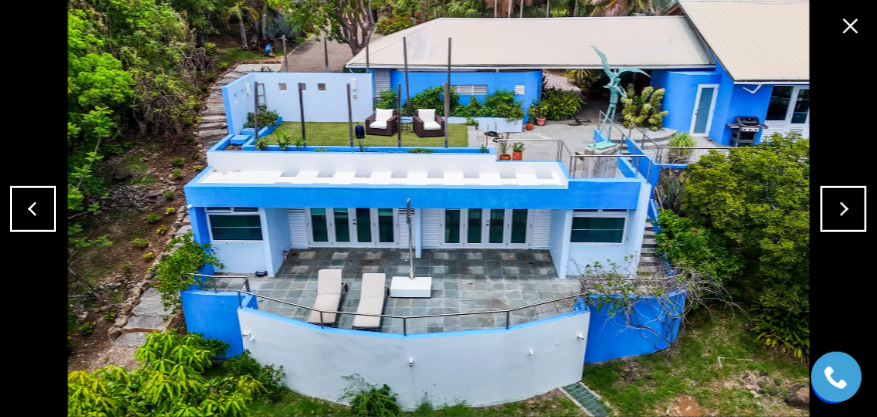 click at bounding box center (844, 209) 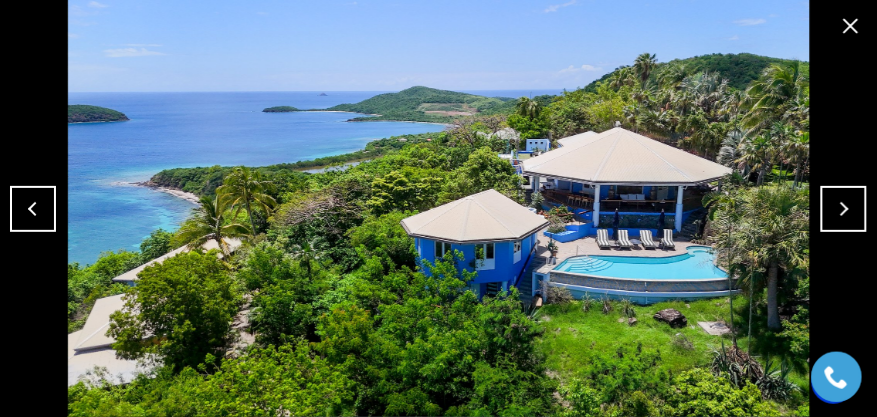 click at bounding box center [844, 209] 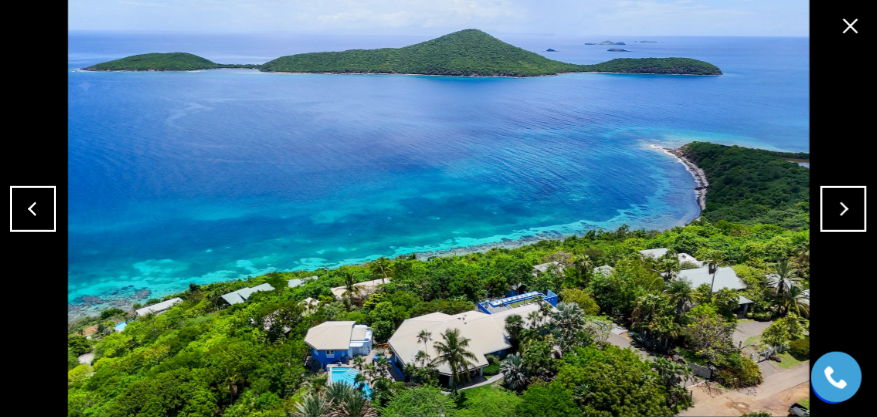 click at bounding box center [844, 209] 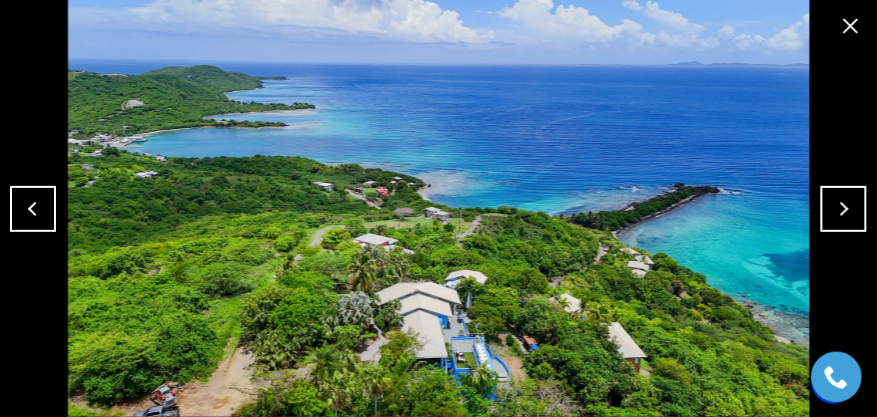 click at bounding box center [844, 209] 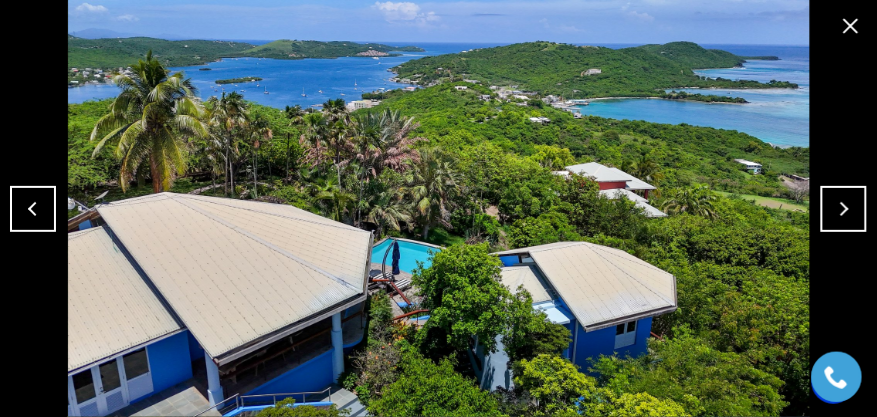 click at bounding box center [844, 209] 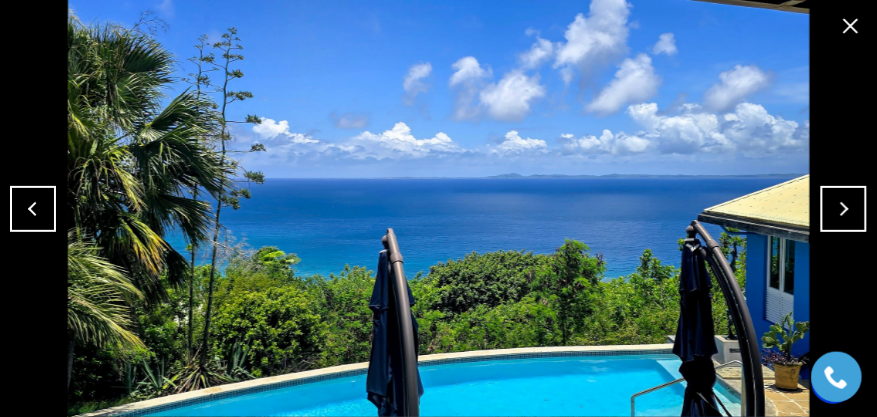 click at bounding box center [844, 209] 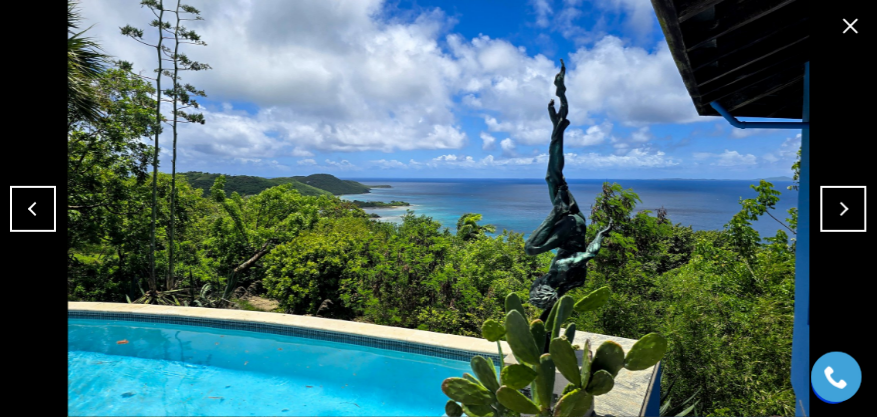 click at bounding box center [844, 209] 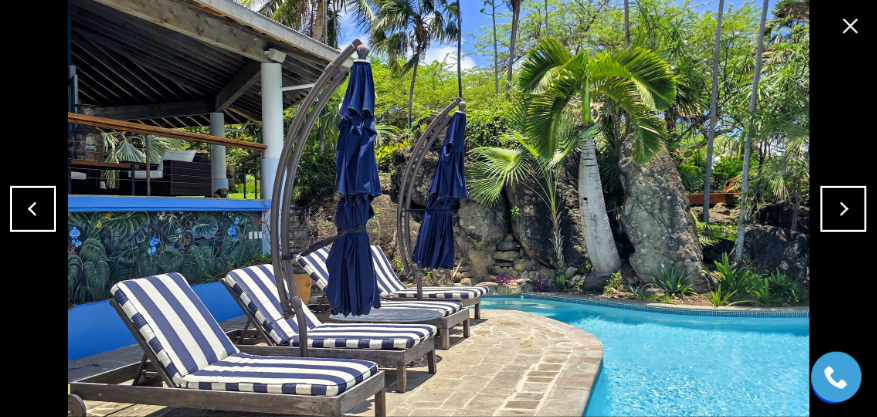 click at bounding box center [844, 209] 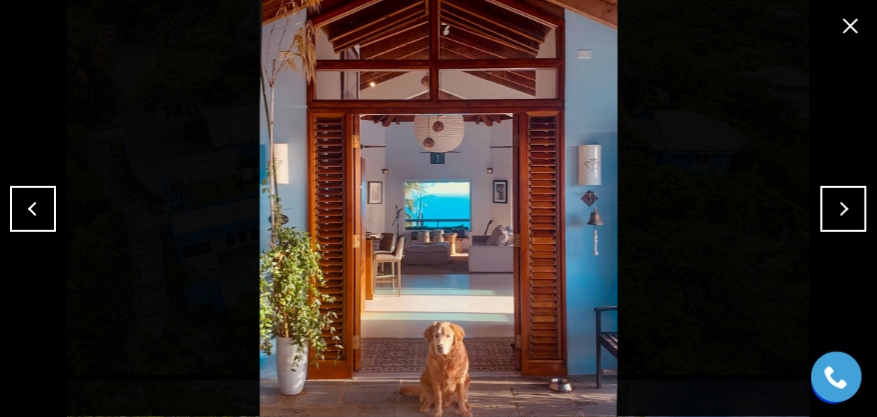 click at bounding box center (844, 209) 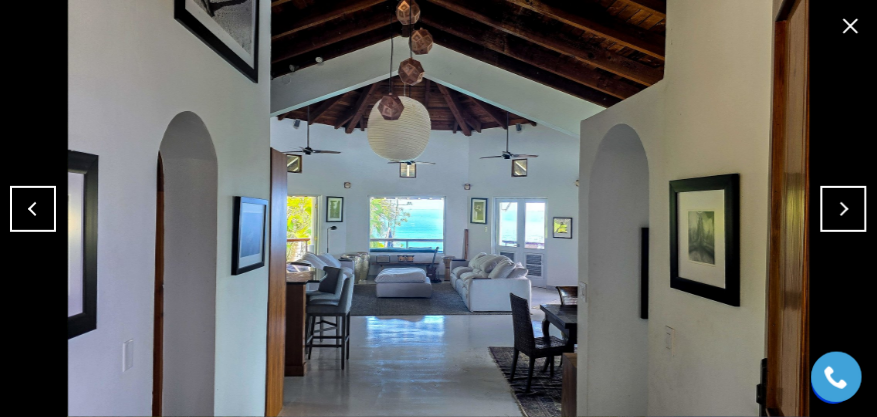 click at bounding box center (844, 209) 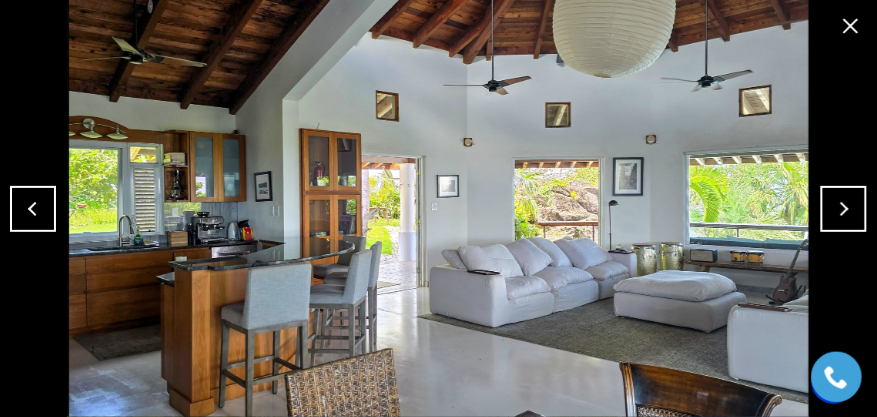 click at bounding box center [844, 209] 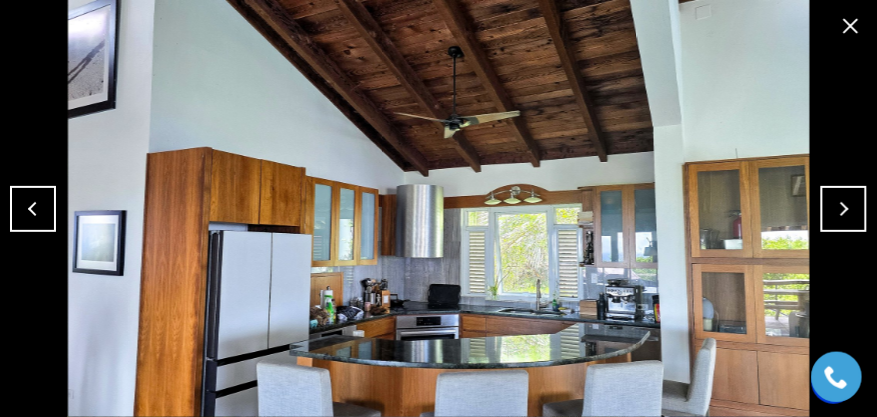 click at bounding box center (33, 209) 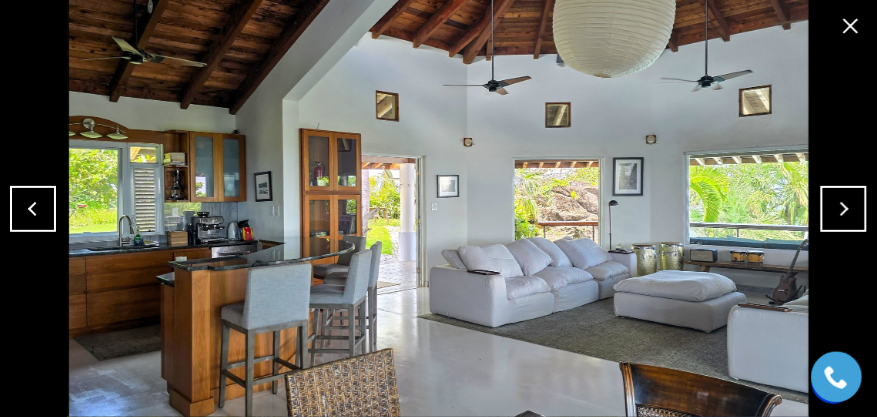 click at bounding box center (844, 209) 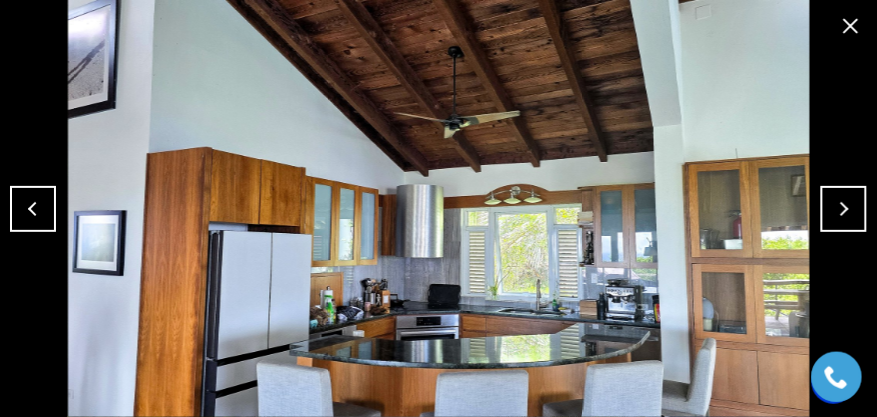 click at bounding box center (844, 209) 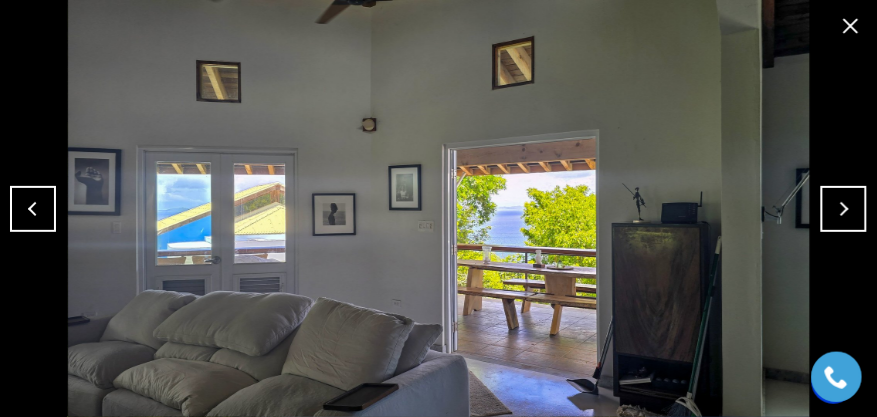 click at bounding box center [844, 209] 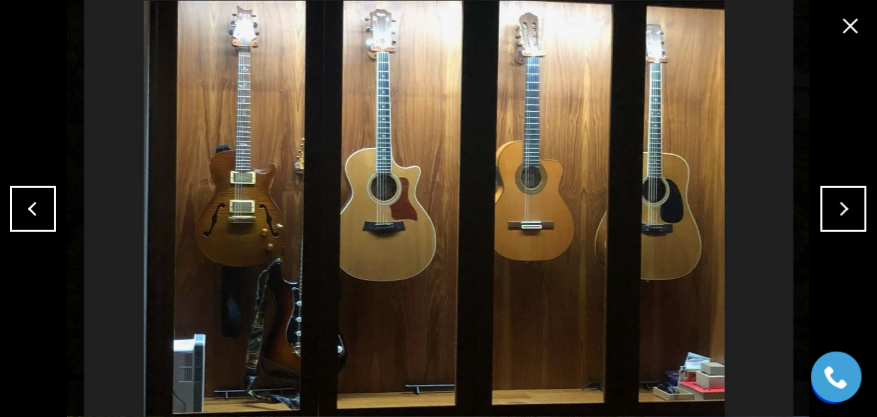 click at bounding box center [844, 209] 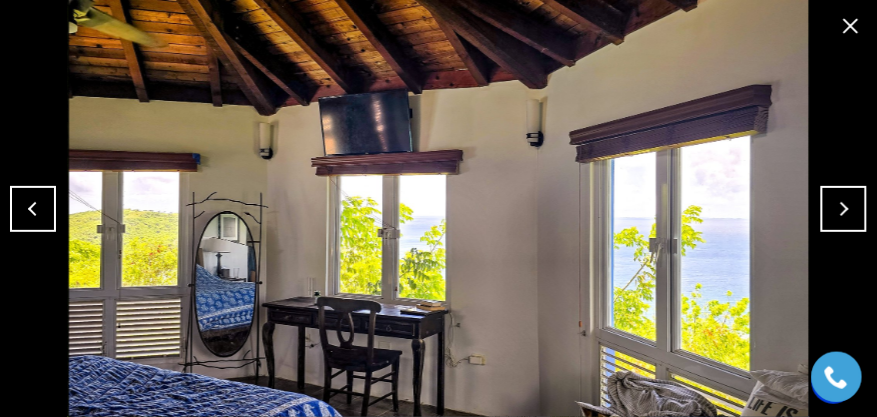 click at bounding box center [844, 209] 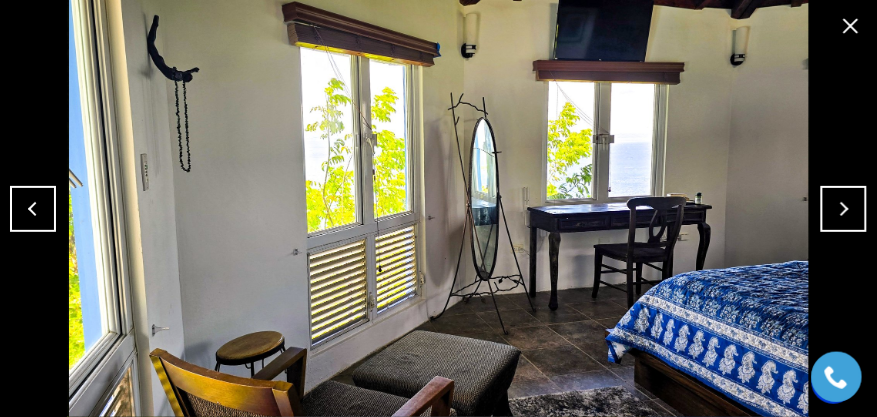 click at bounding box center (844, 209) 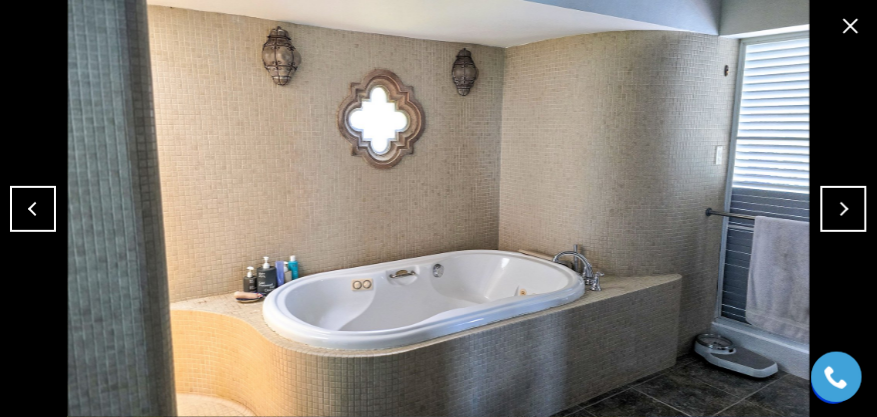 click at bounding box center [844, 209] 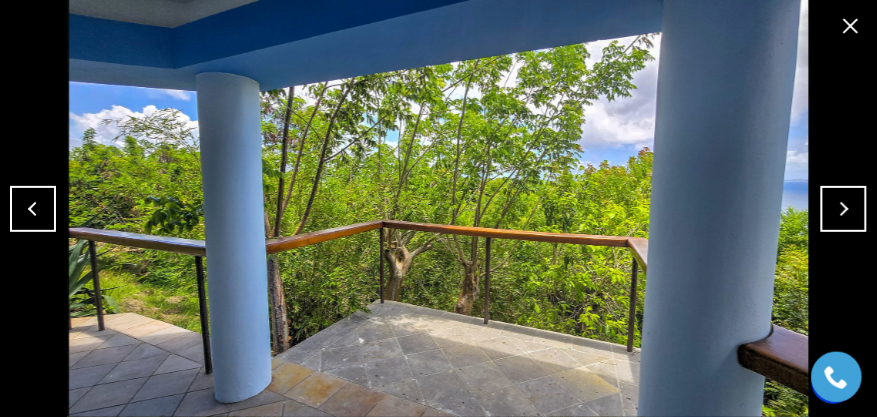 click at bounding box center (844, 209) 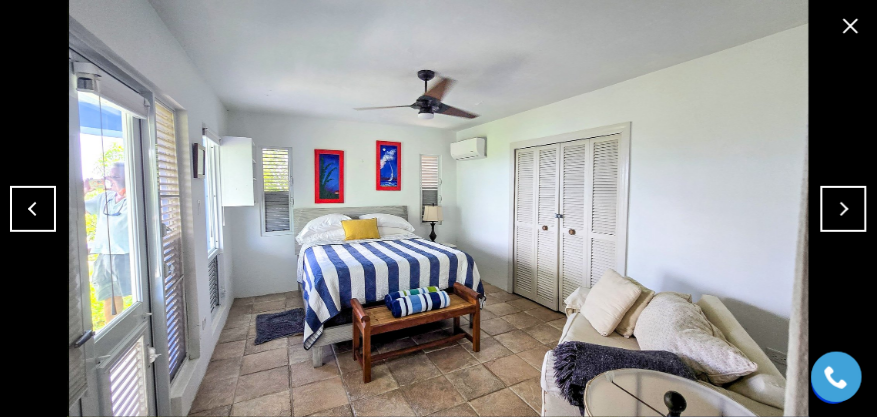 click at bounding box center [844, 209] 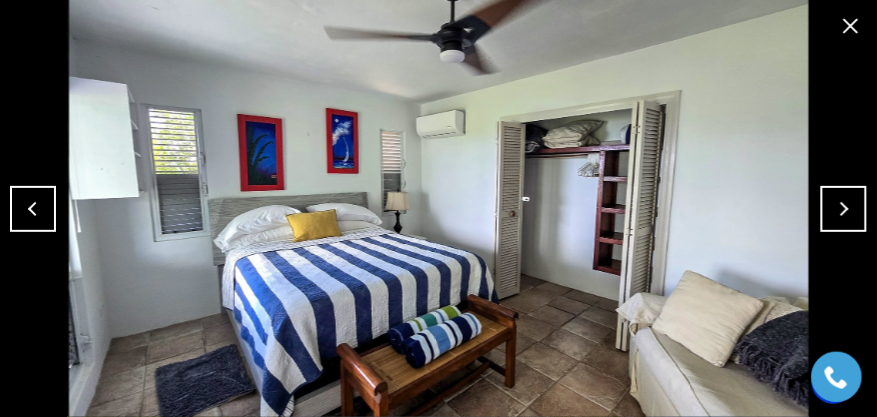 click at bounding box center (439, 208) 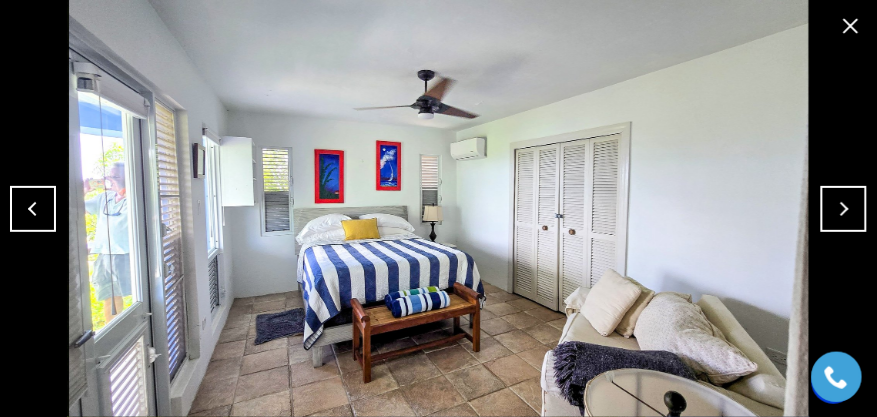 click at bounding box center (844, 209) 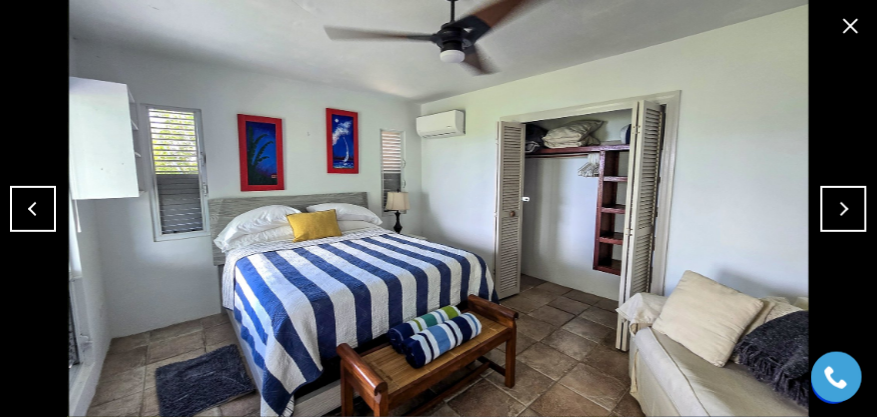 click at bounding box center (844, 209) 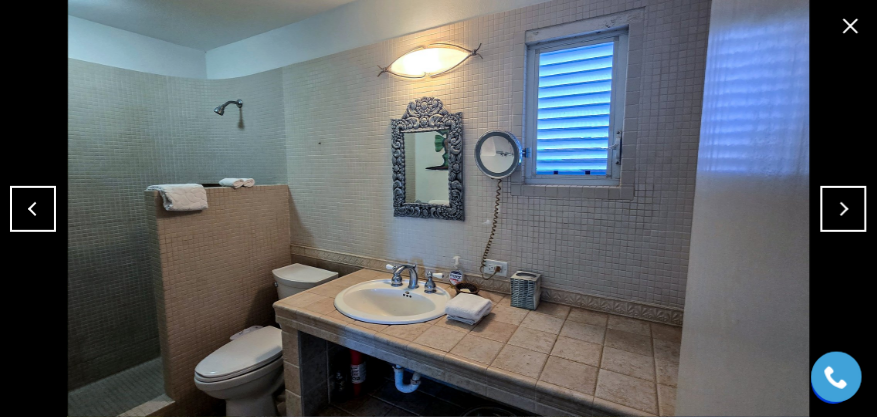 click at bounding box center [844, 209] 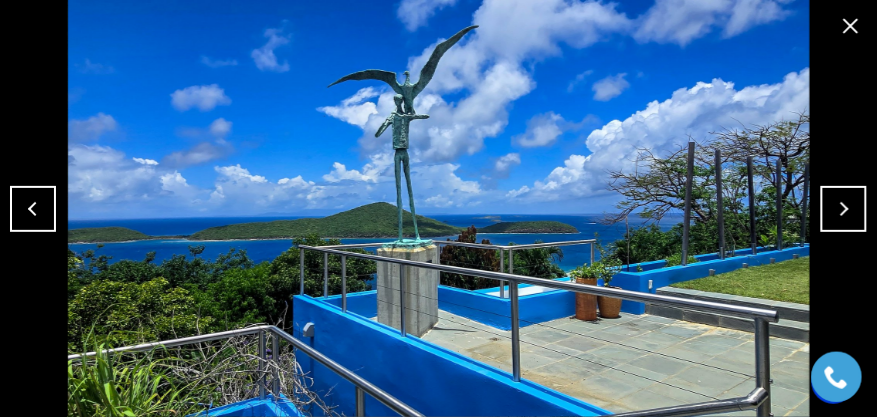 click at bounding box center (844, 209) 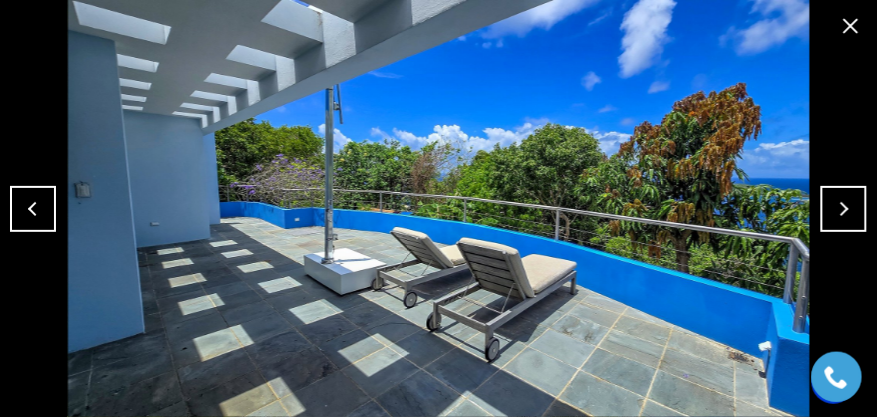 click at bounding box center (844, 209) 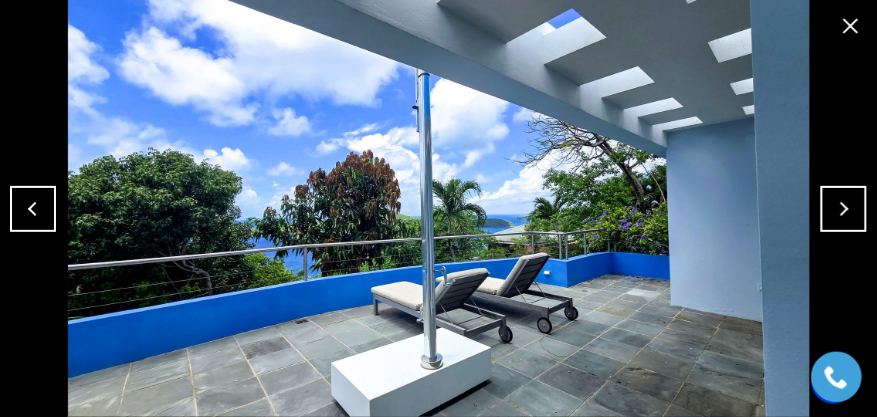 click at bounding box center [844, 209] 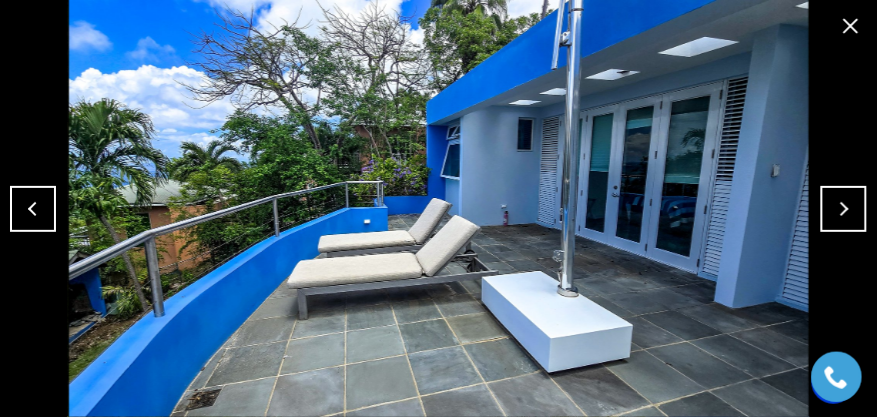 click at bounding box center [844, 209] 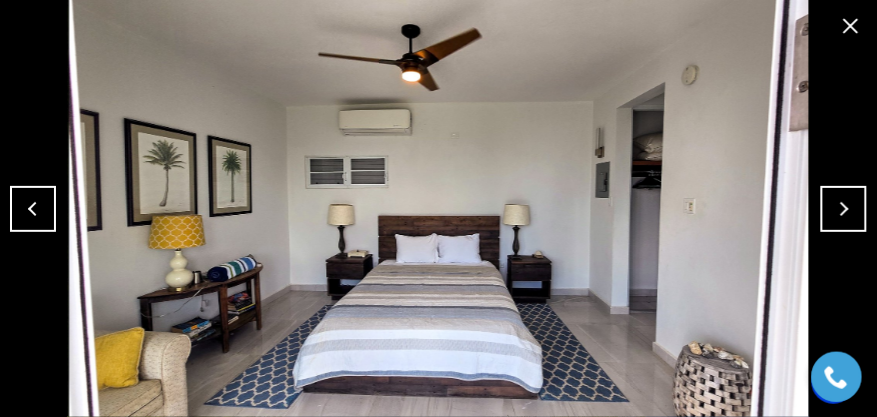 click at bounding box center [844, 209] 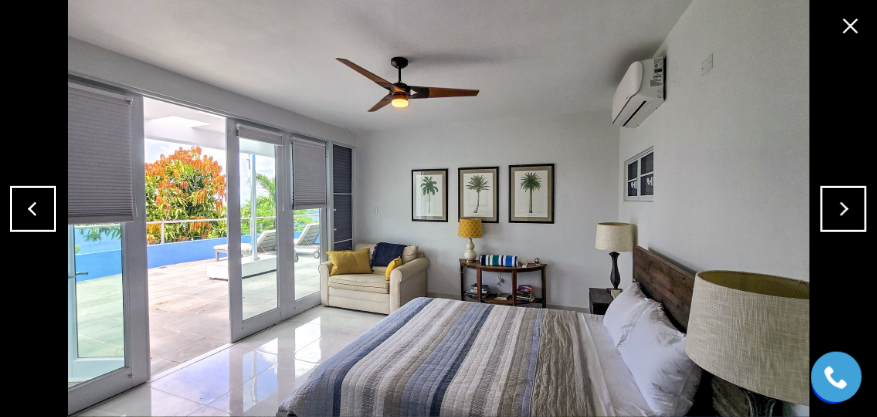 click at bounding box center (844, 209) 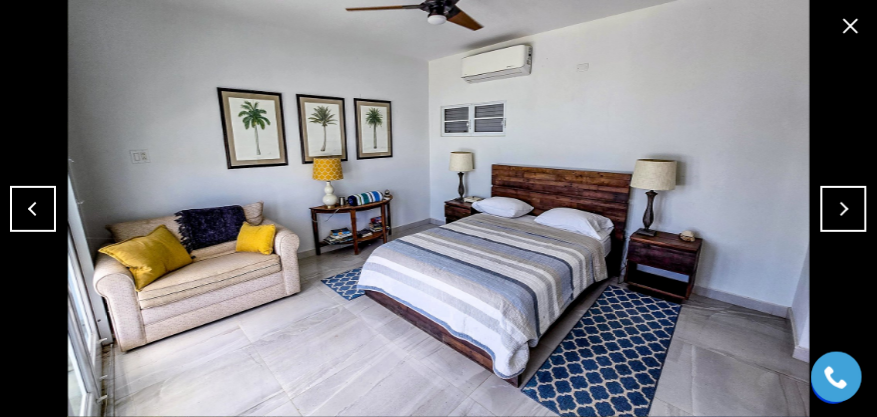 click at bounding box center (33, 209) 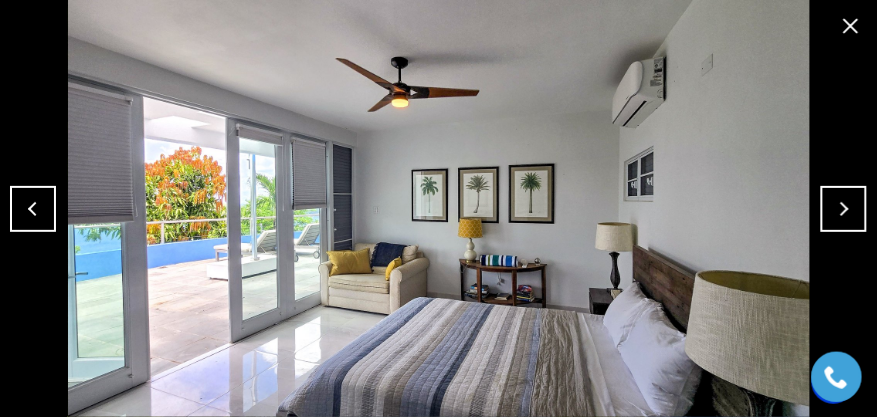 click at bounding box center (844, 209) 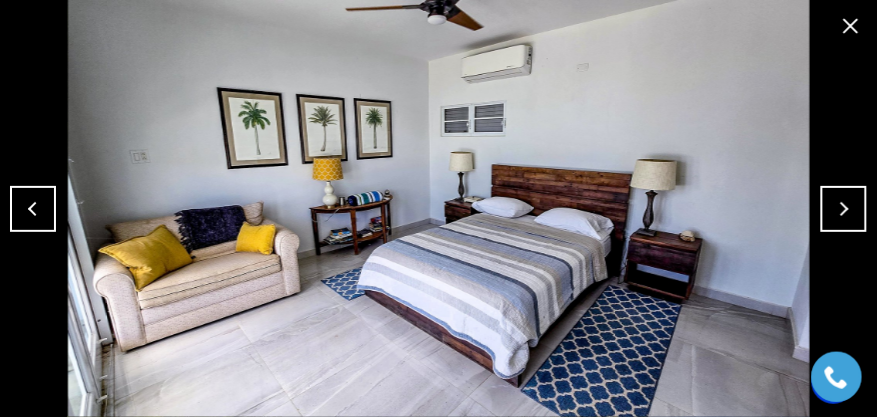 click at bounding box center [844, 209] 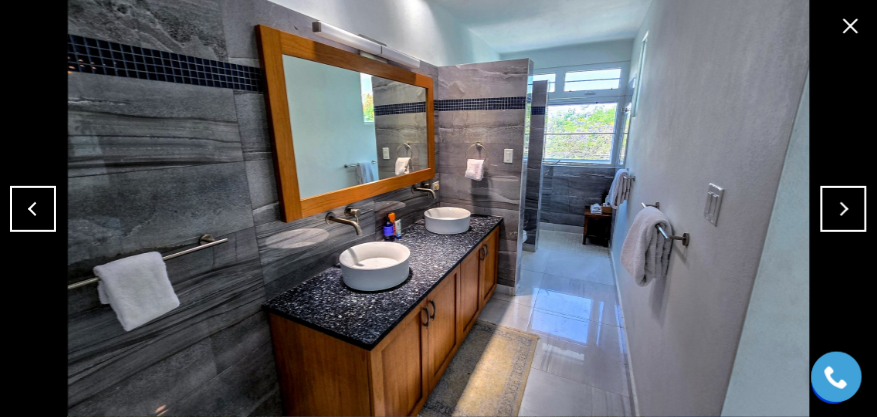 click at bounding box center (844, 209) 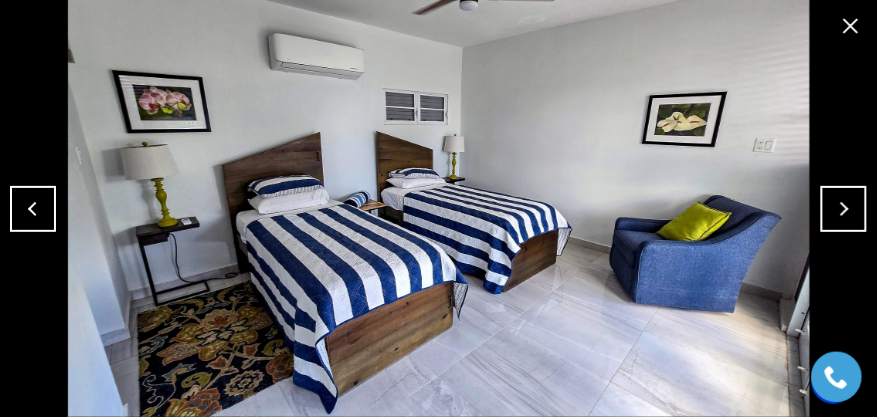 click at bounding box center [33, 209] 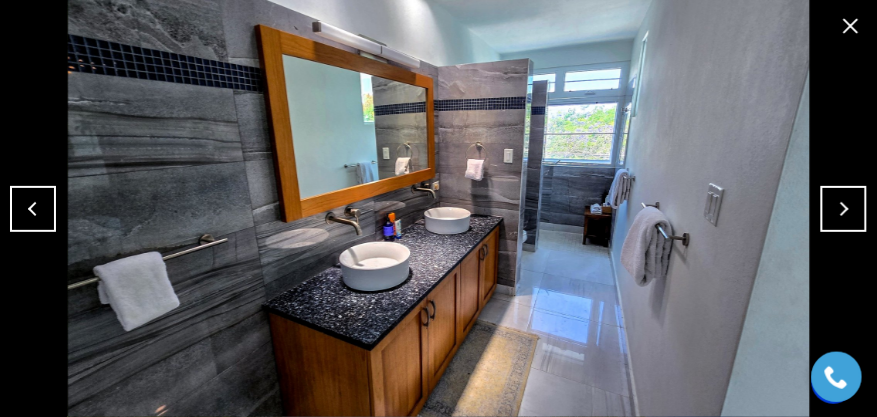 click at bounding box center (844, 209) 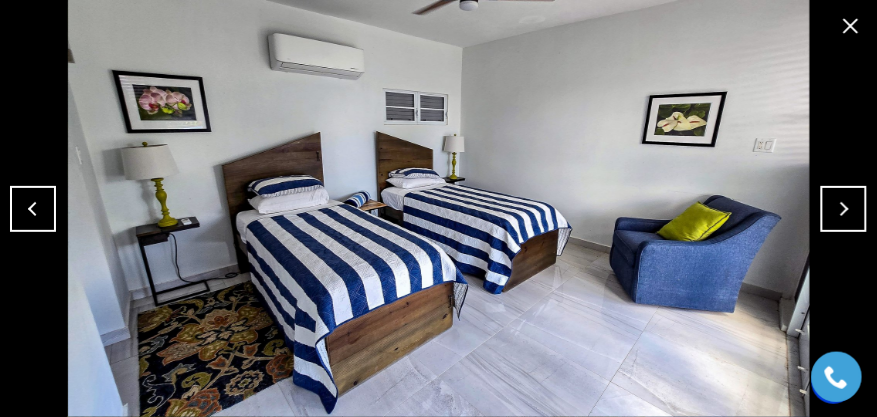 click at bounding box center [844, 209] 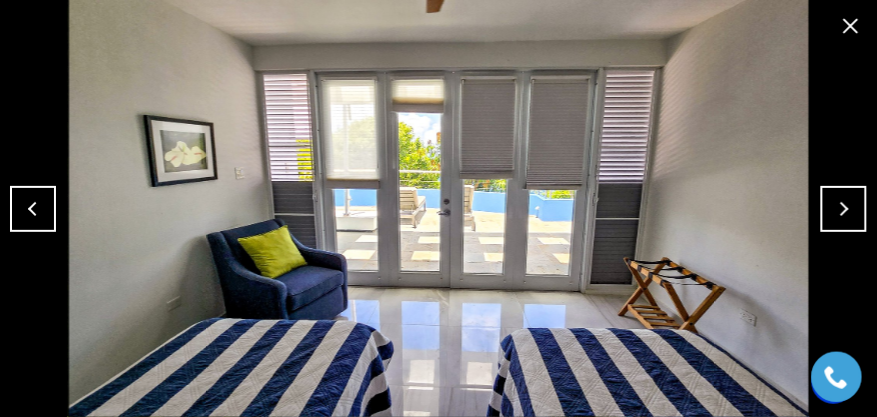 click at bounding box center (844, 209) 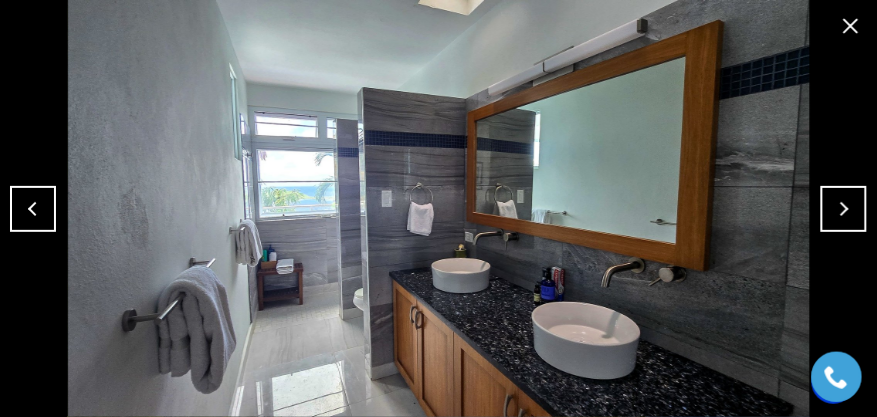 click at bounding box center [844, 209] 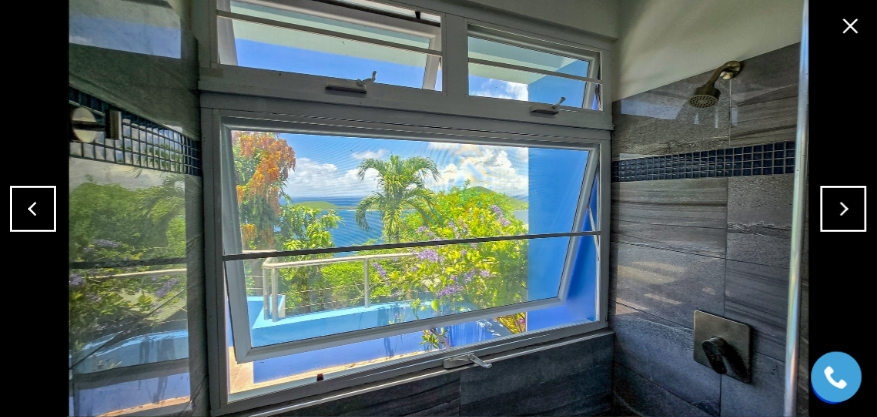 click at bounding box center [844, 209] 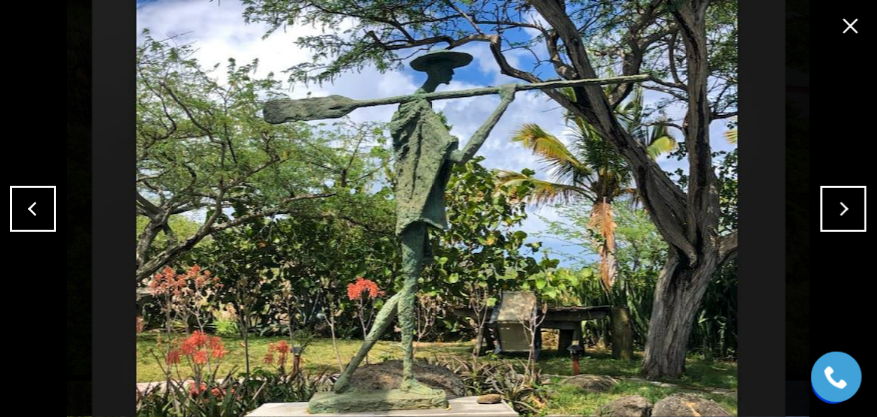 click at bounding box center [844, 209] 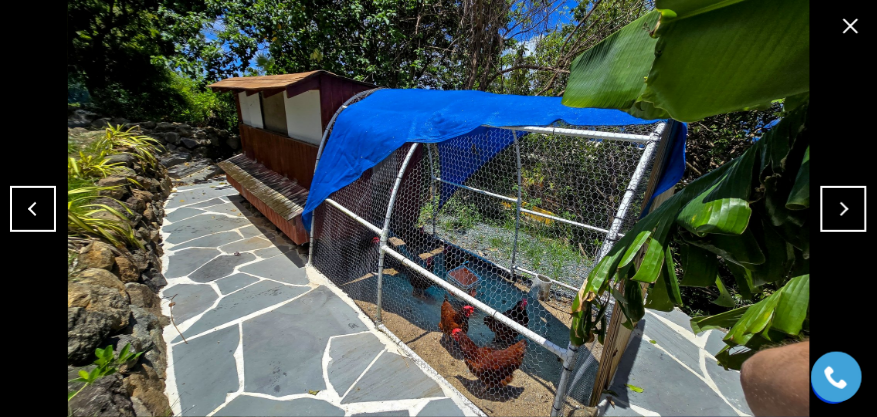 click at bounding box center (844, 209) 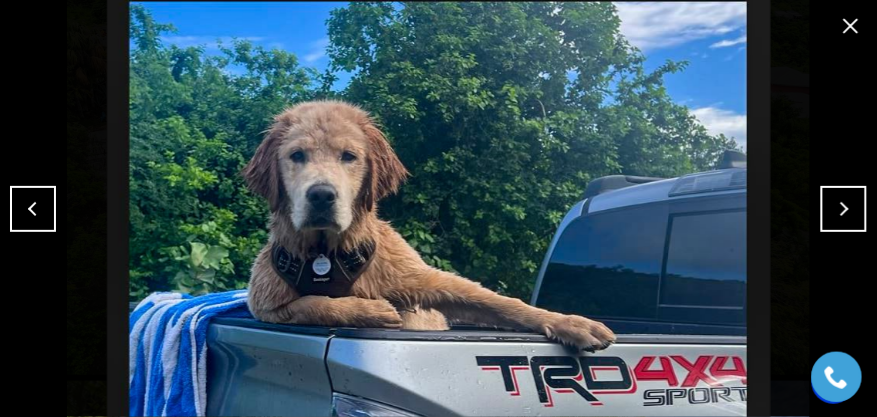 click at bounding box center [844, 209] 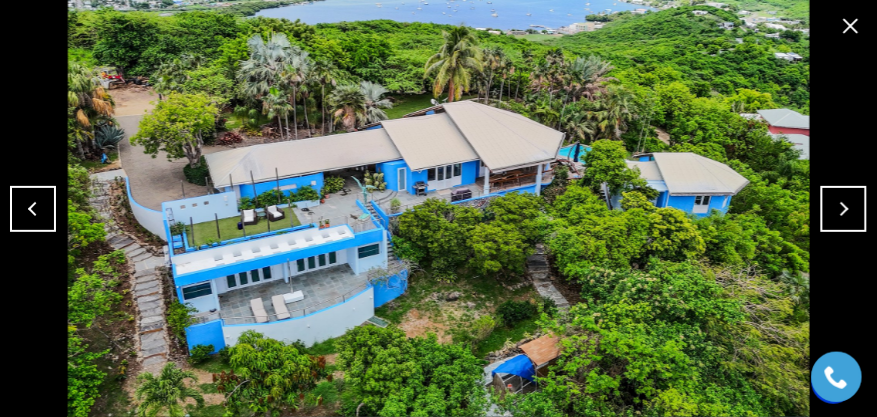 click at bounding box center [844, 209] 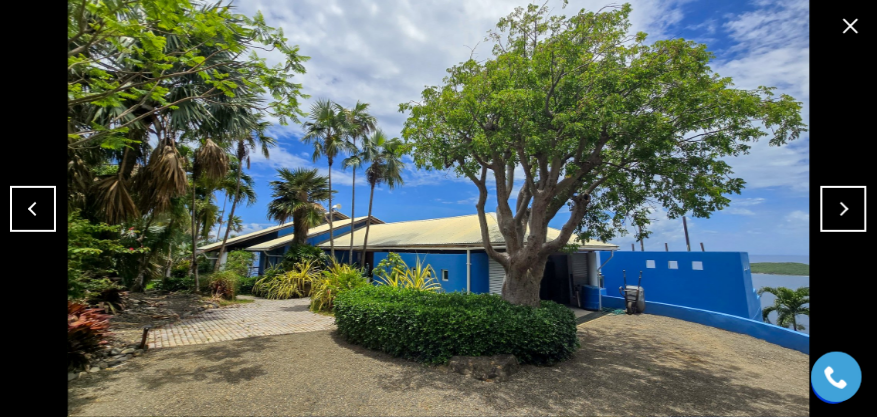 click at bounding box center [844, 209] 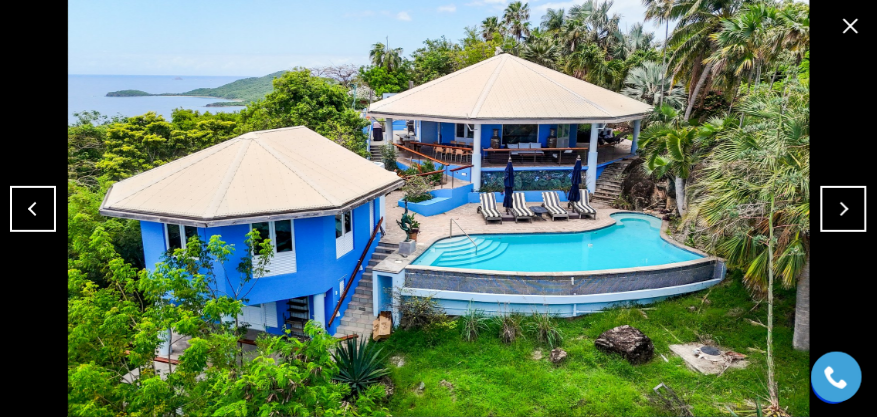 click at bounding box center (844, 209) 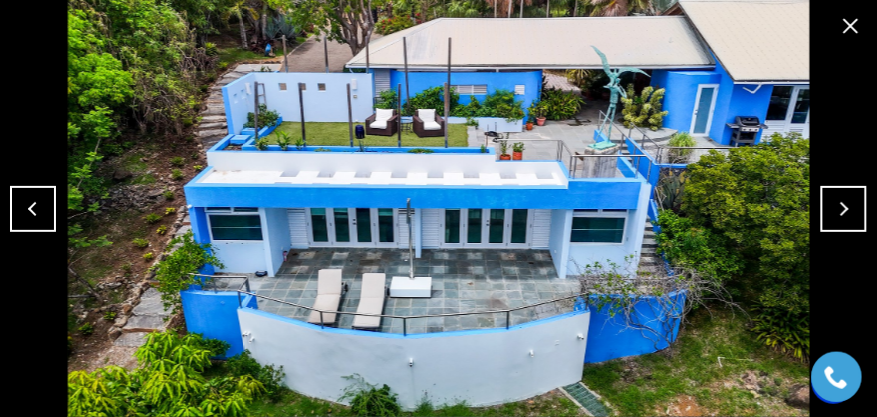 click at bounding box center [844, 209] 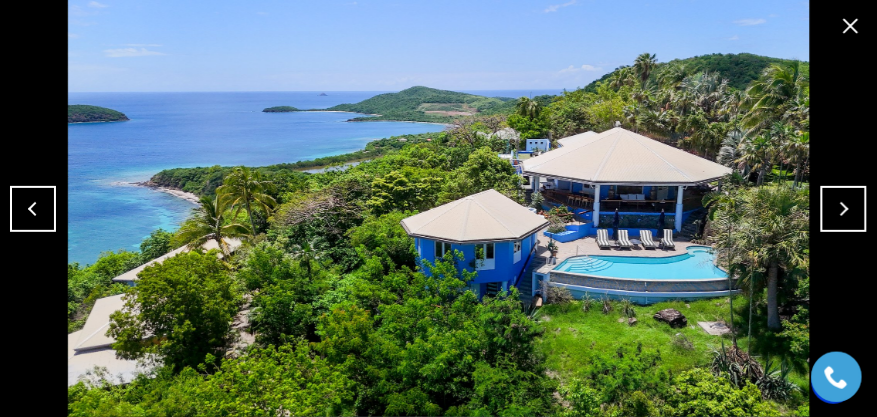 click at bounding box center [844, 209] 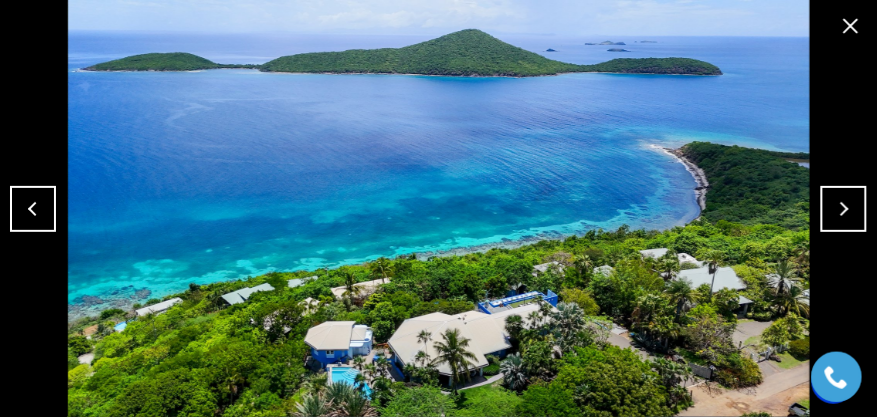 click at bounding box center (844, 209) 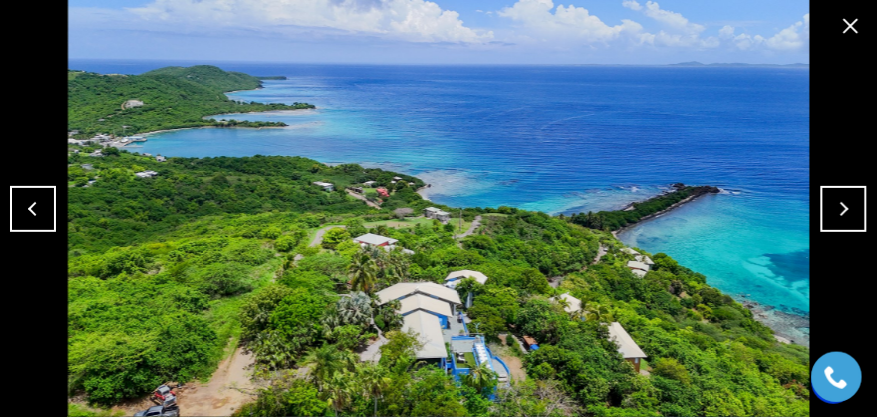 click at bounding box center [851, 26] 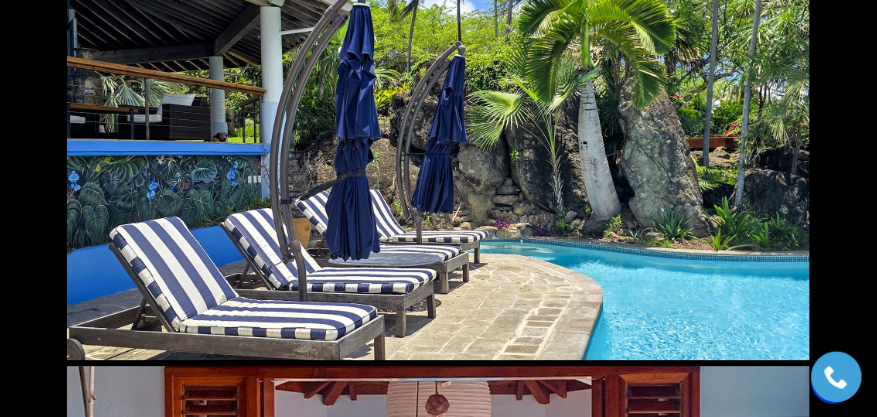 scroll, scrollTop: 4342, scrollLeft: 0, axis: vertical 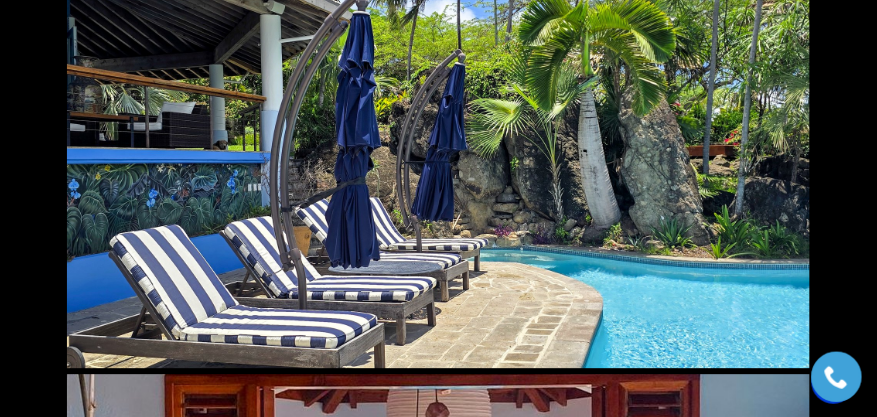 click at bounding box center (438, 160) 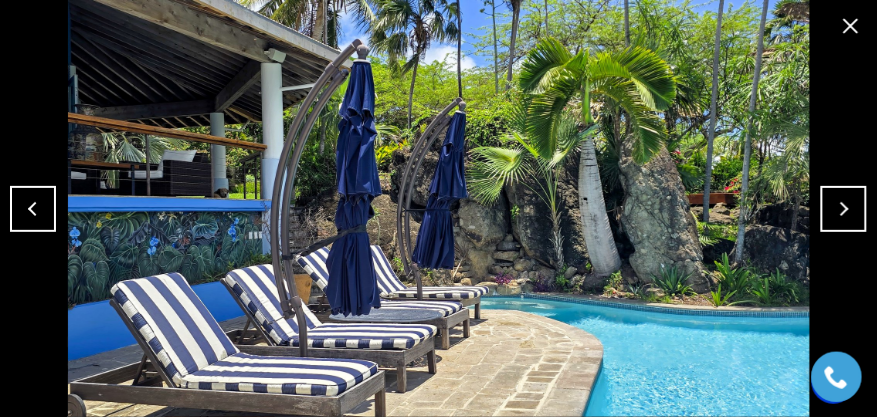 click at bounding box center [851, 26] 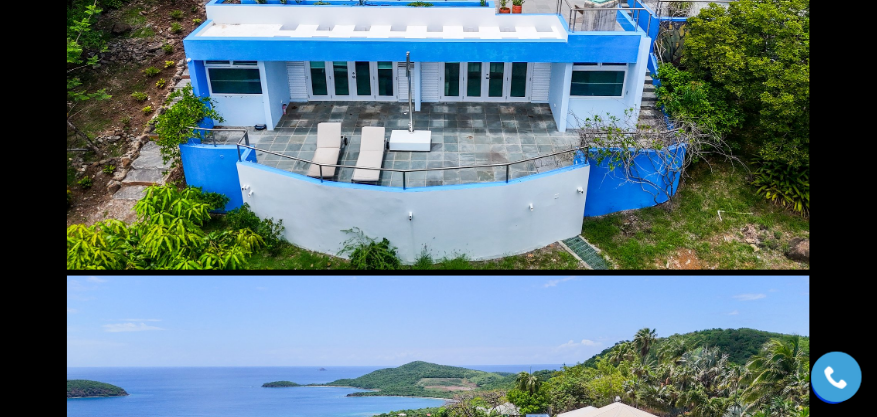 scroll, scrollTop: 1714, scrollLeft: 0, axis: vertical 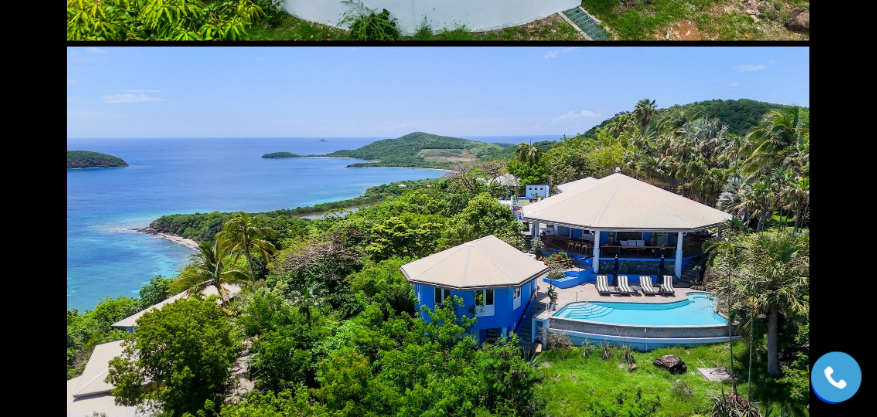 drag, startPoint x: 473, startPoint y: 240, endPoint x: 366, endPoint y: 146, distance: 142.42542 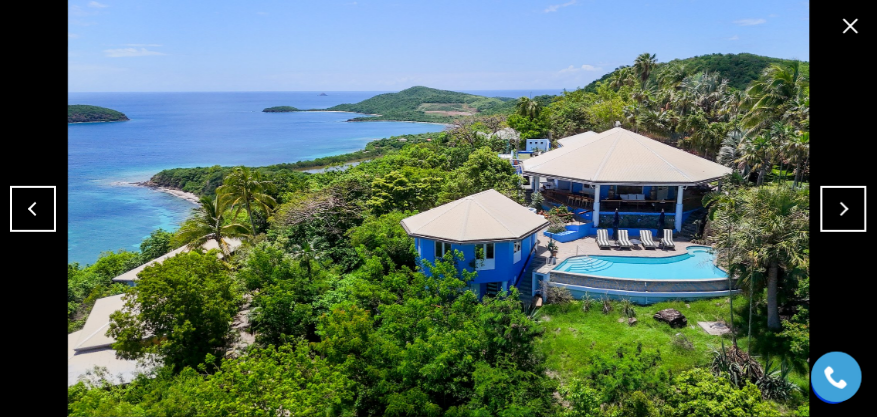 click at bounding box center (844, 209) 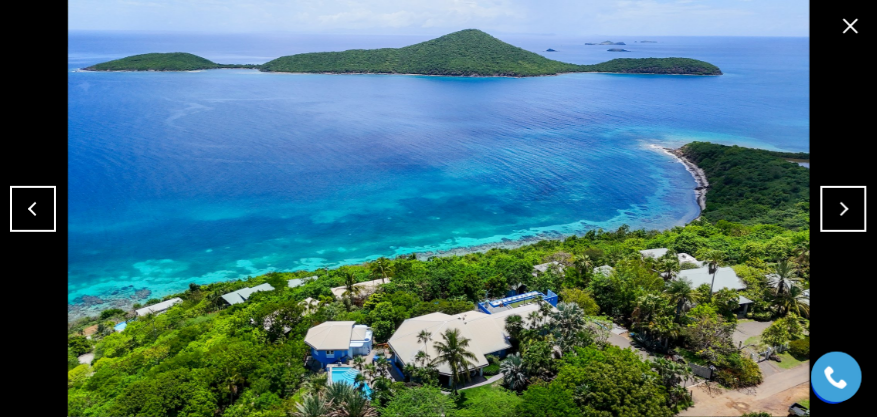 click at bounding box center [844, 209] 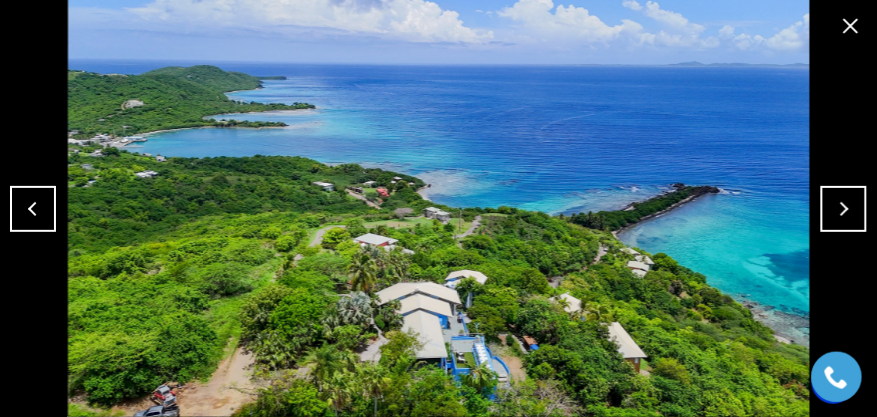 click at bounding box center (33, 209) 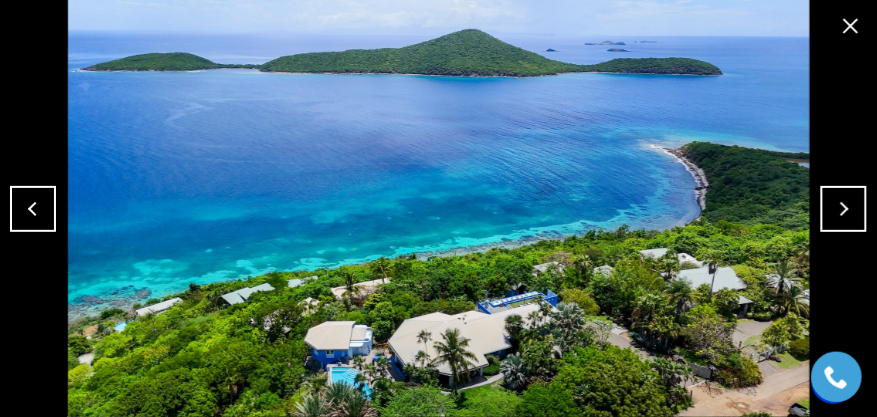 click at bounding box center [844, 209] 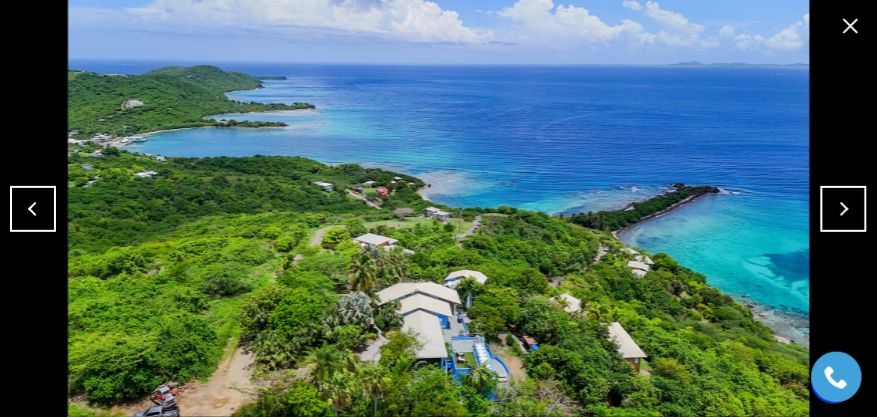 click at bounding box center [844, 209] 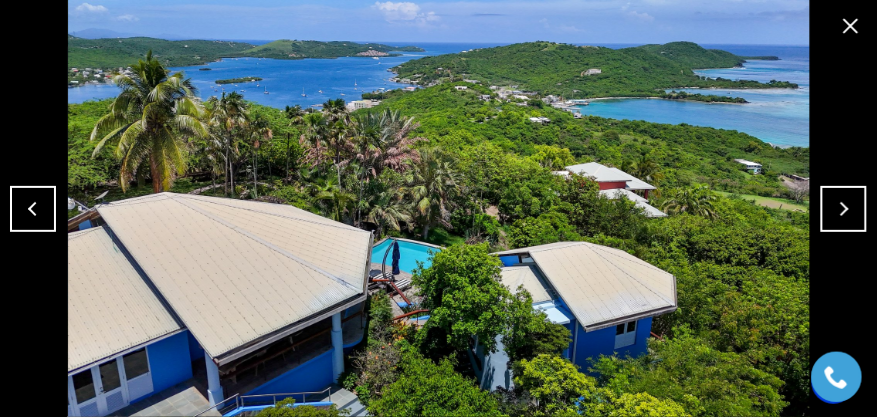 click at bounding box center [844, 209] 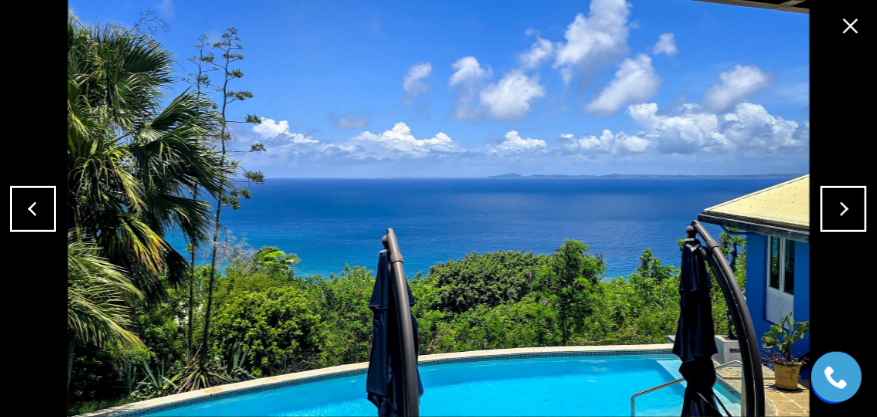 click at bounding box center [844, 209] 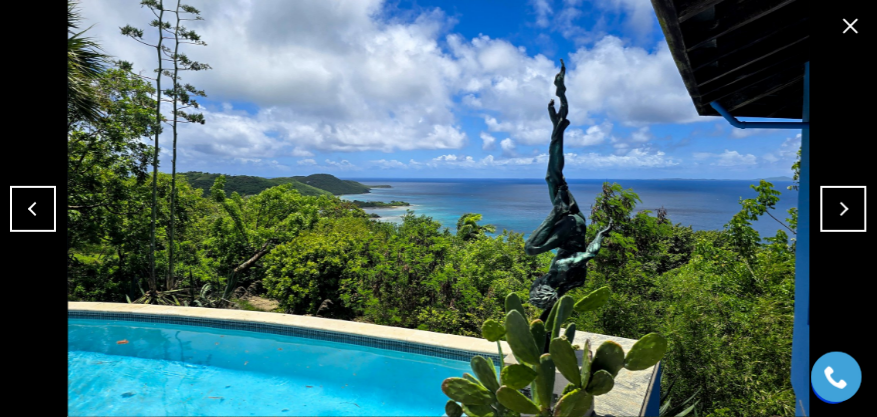click at bounding box center [844, 209] 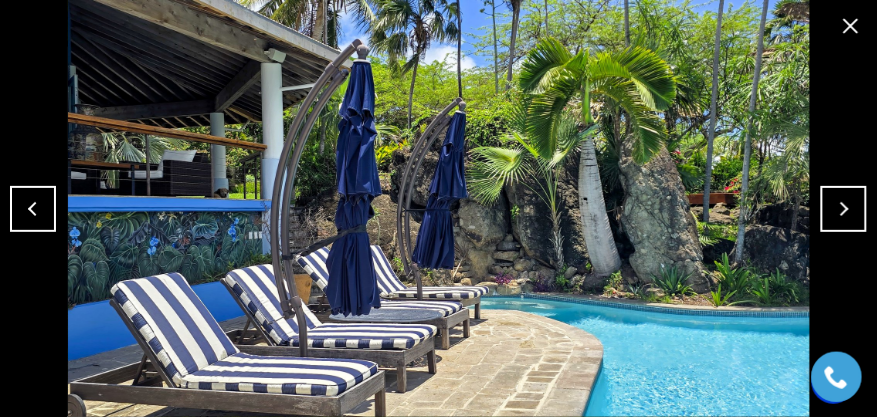 click at bounding box center [844, 209] 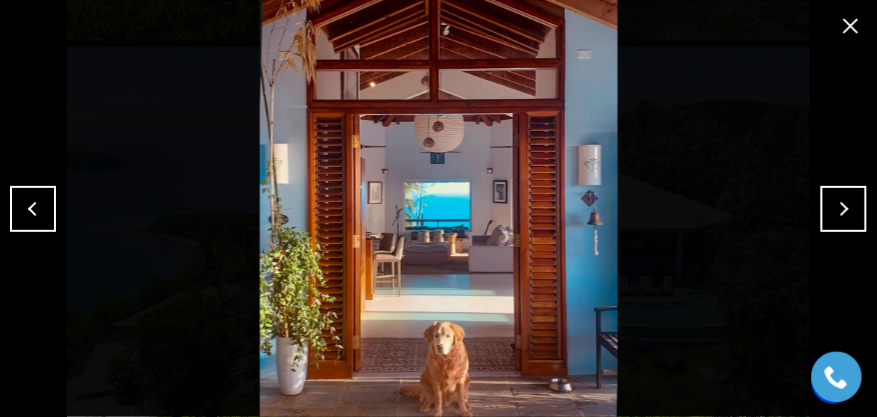click at bounding box center [844, 209] 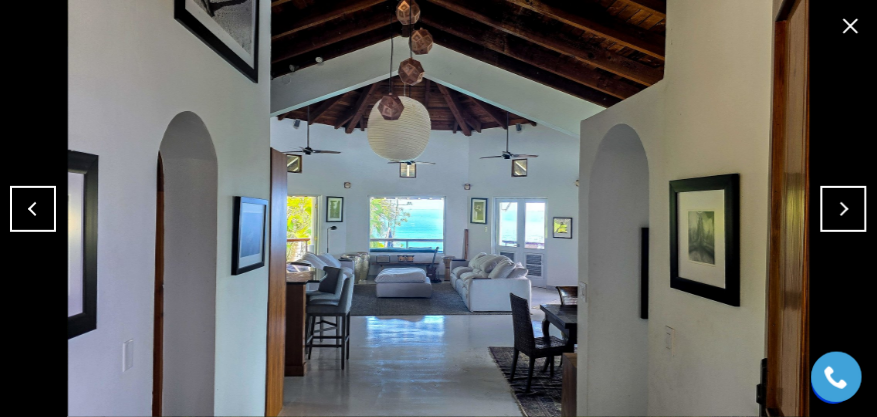 click at bounding box center (439, 208) 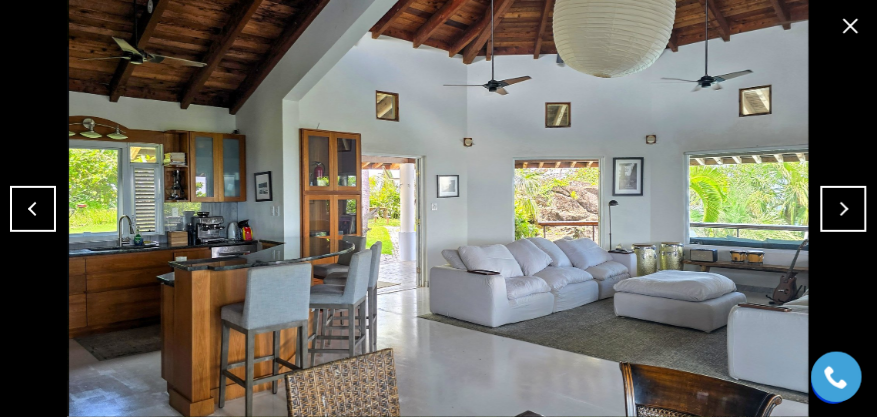 click at bounding box center [844, 209] 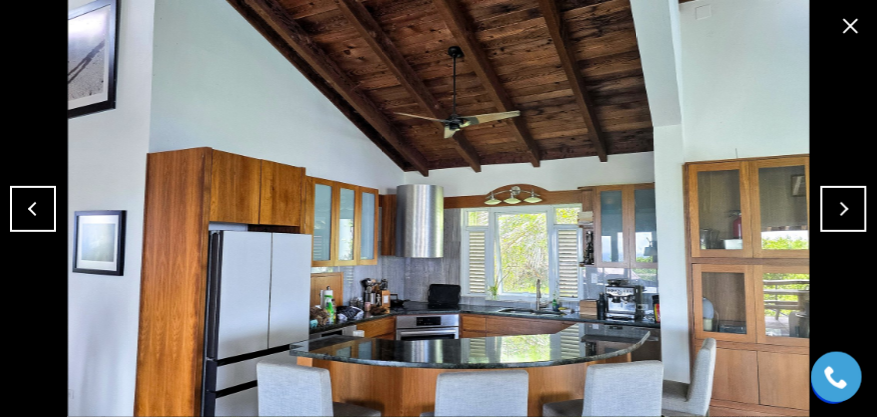 click at bounding box center [844, 209] 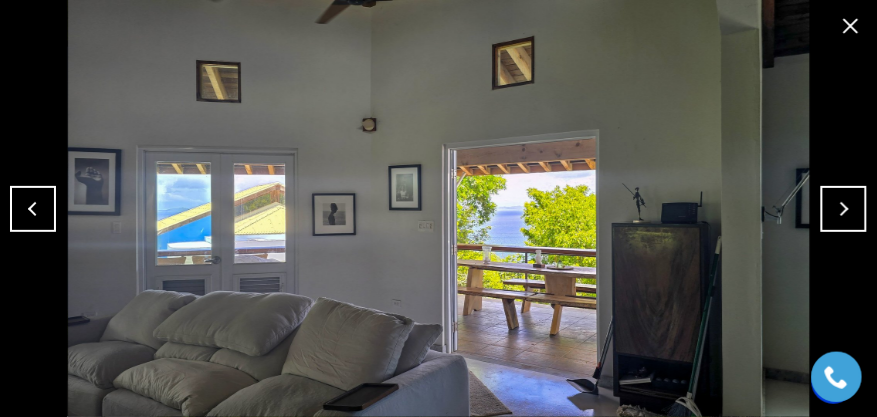 click at bounding box center [844, 209] 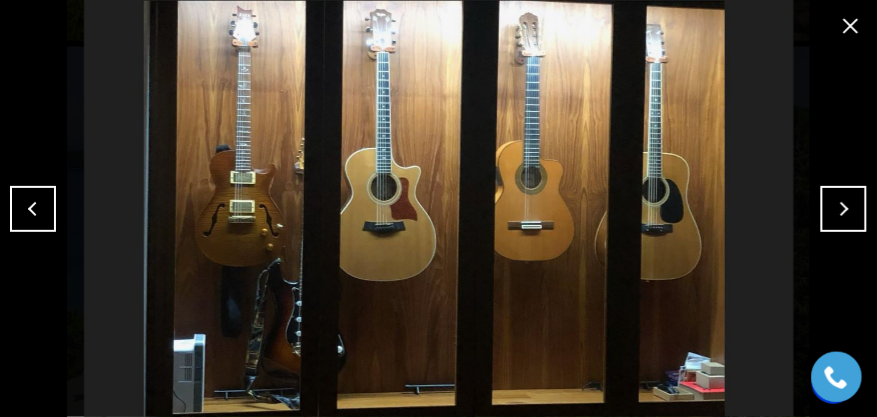 click at bounding box center [844, 209] 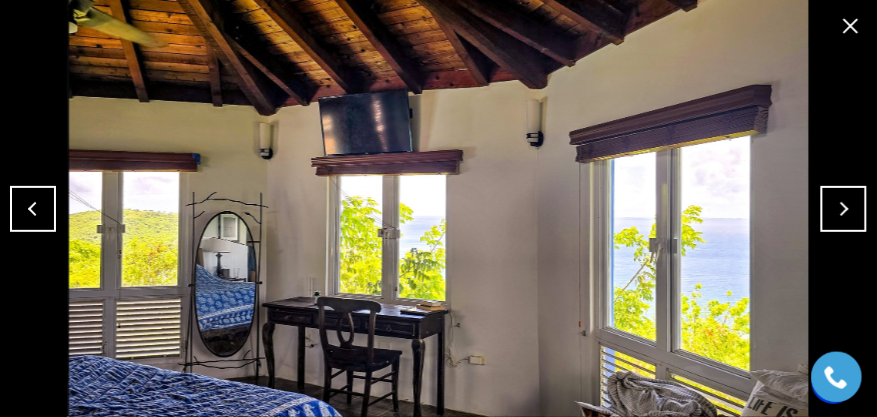 click at bounding box center (844, 209) 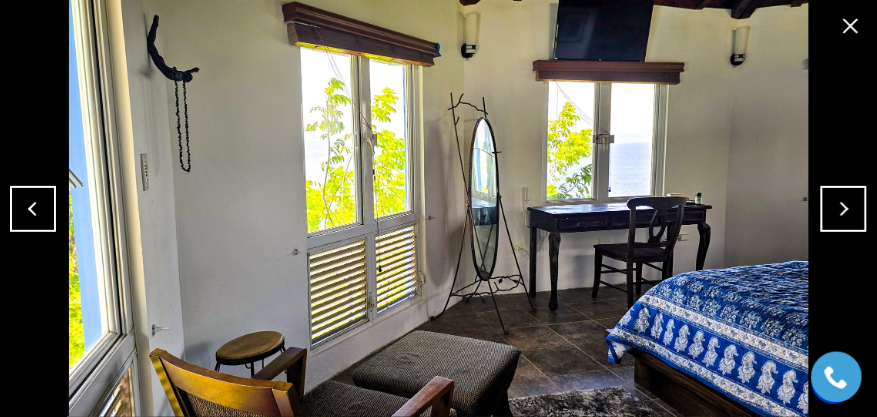 click at bounding box center [844, 209] 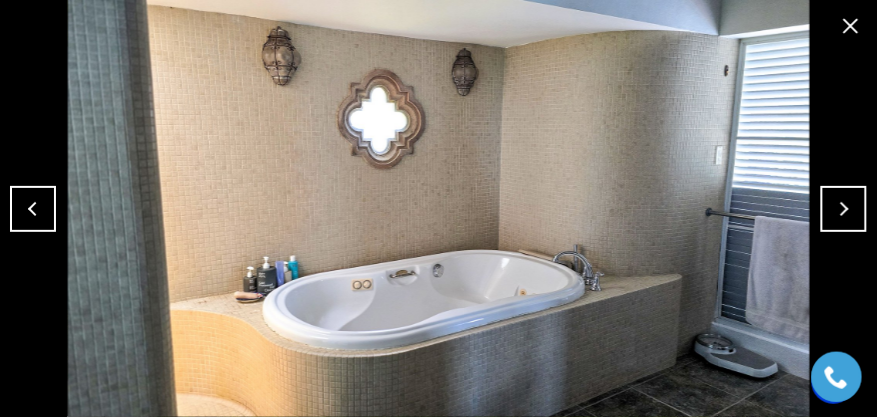 click at bounding box center (844, 209) 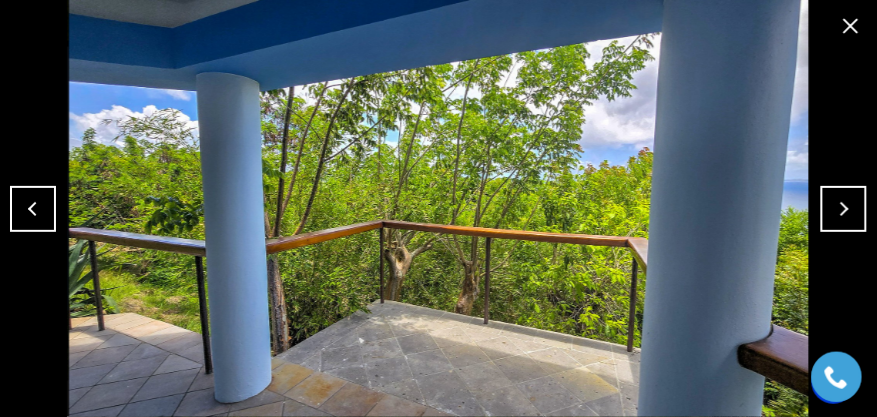 click at bounding box center (844, 209) 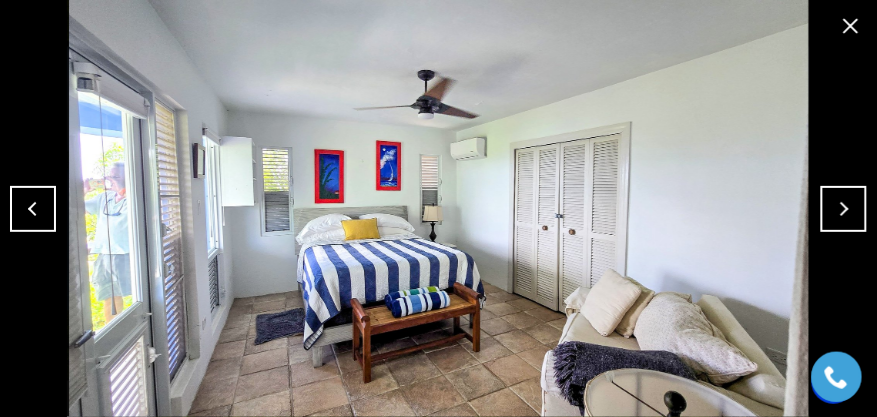 click at bounding box center (844, 209) 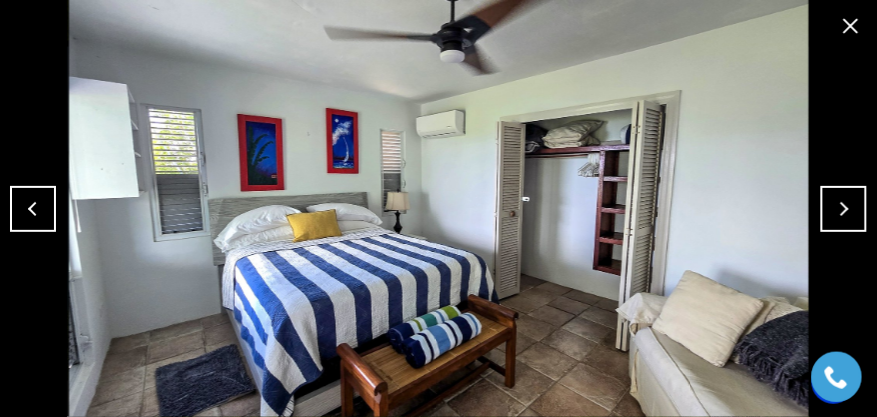 click at bounding box center [844, 209] 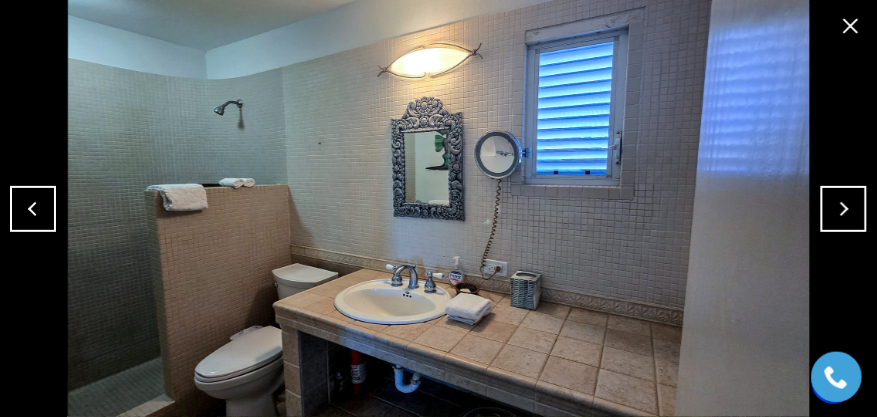 click at bounding box center (844, 209) 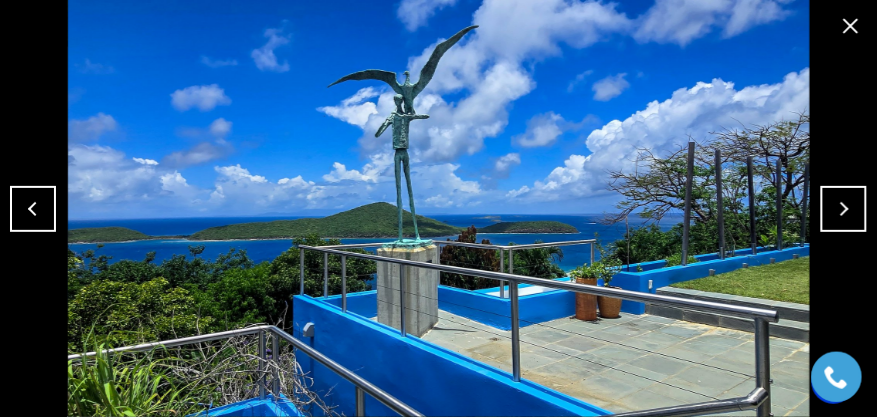 click at bounding box center [844, 209] 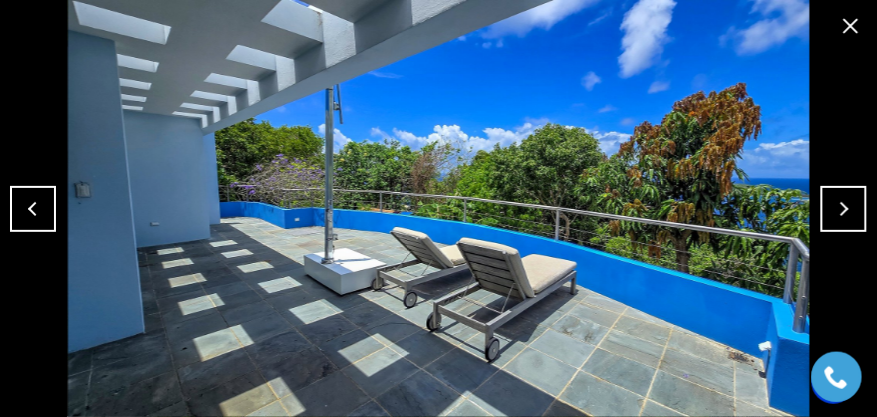 click at bounding box center [844, 209] 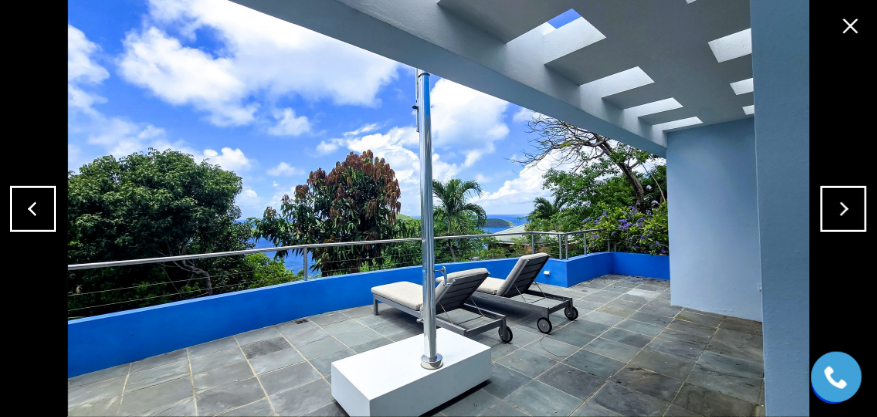 click at bounding box center (844, 209) 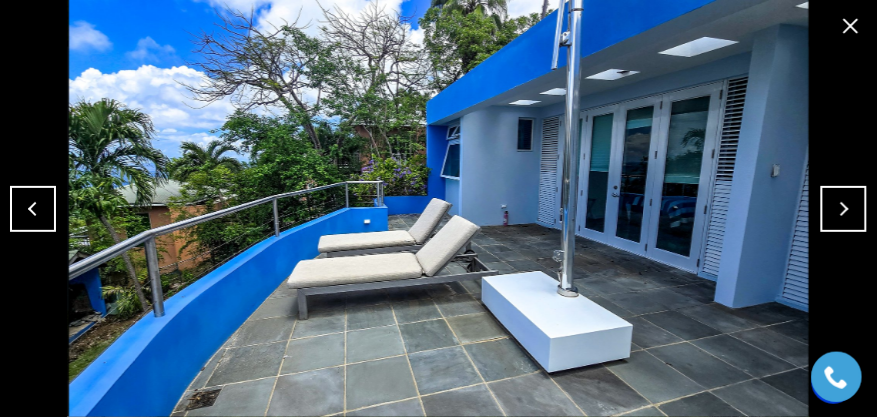 click at bounding box center (844, 209) 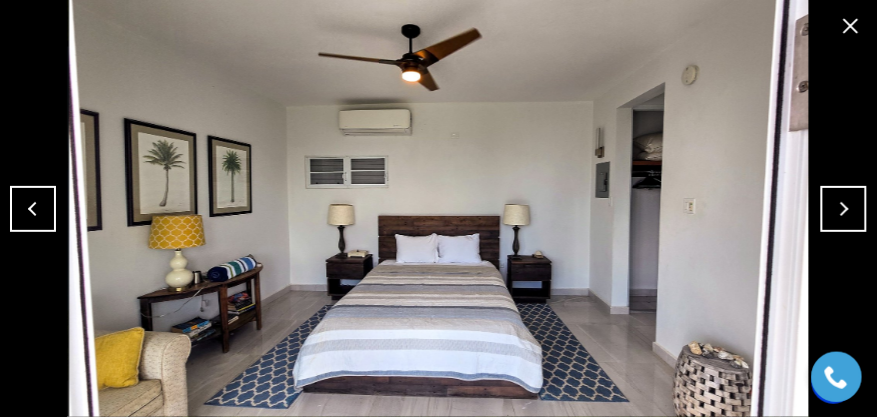 click at bounding box center [844, 209] 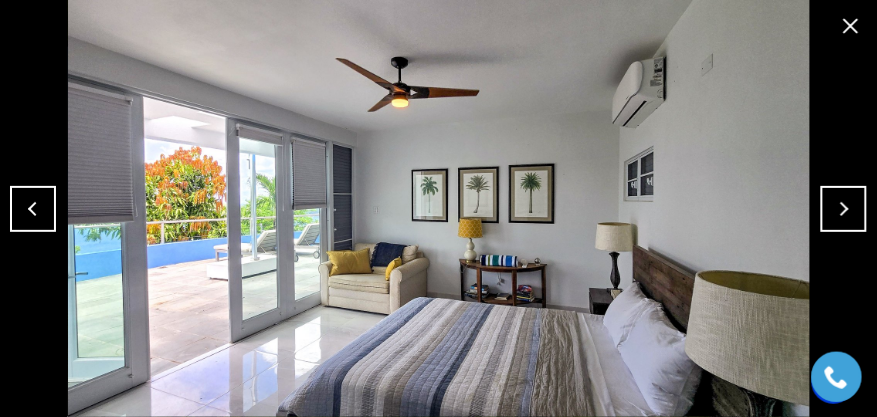 click at bounding box center [844, 209] 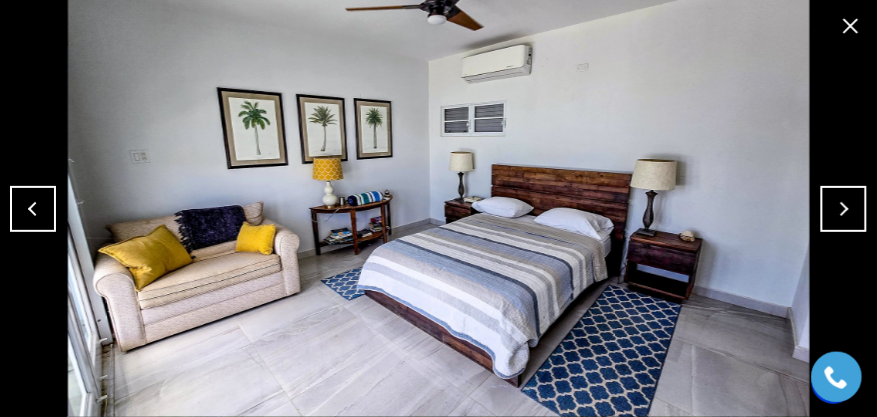 click at bounding box center (844, 209) 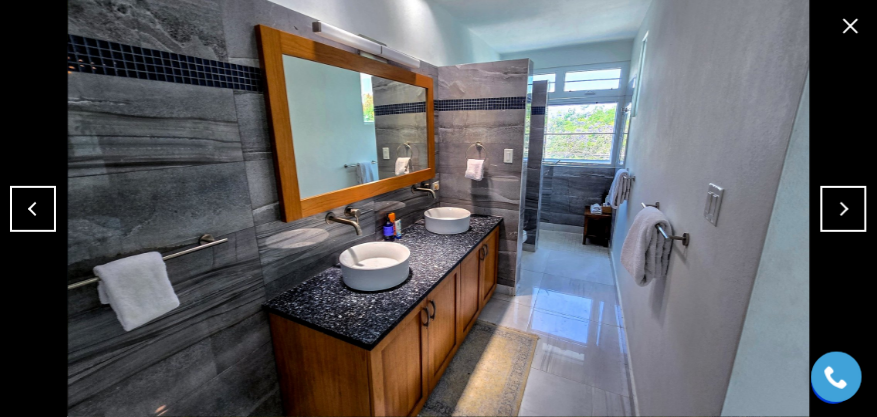 click at bounding box center (844, 209) 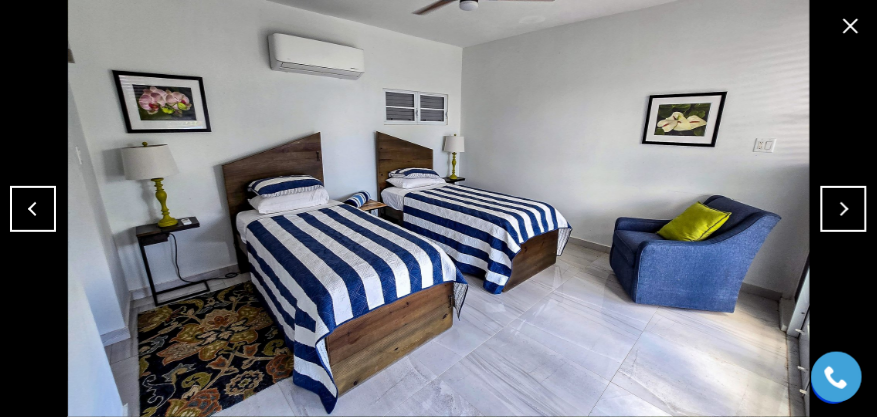 click at bounding box center [844, 209] 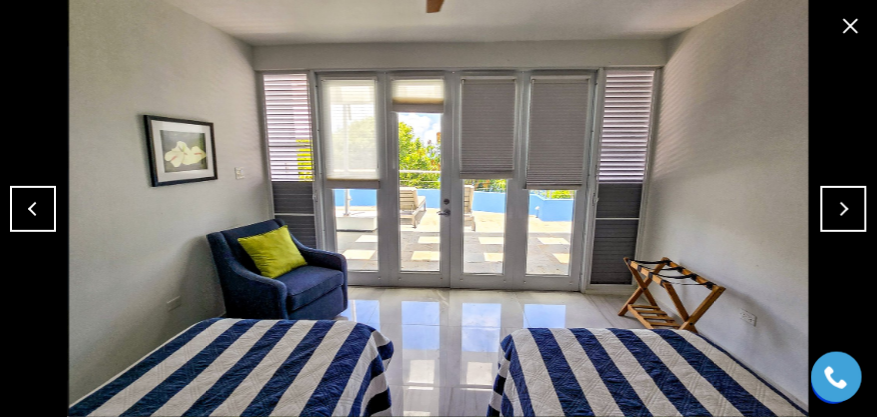 click at bounding box center [33, 209] 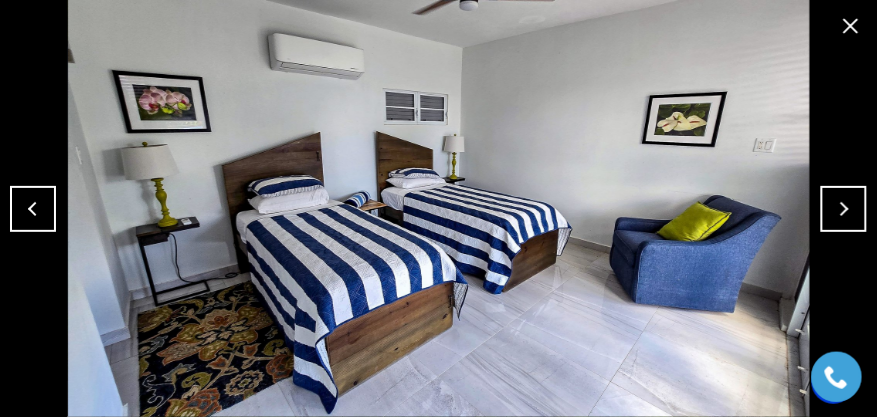 click at bounding box center (844, 209) 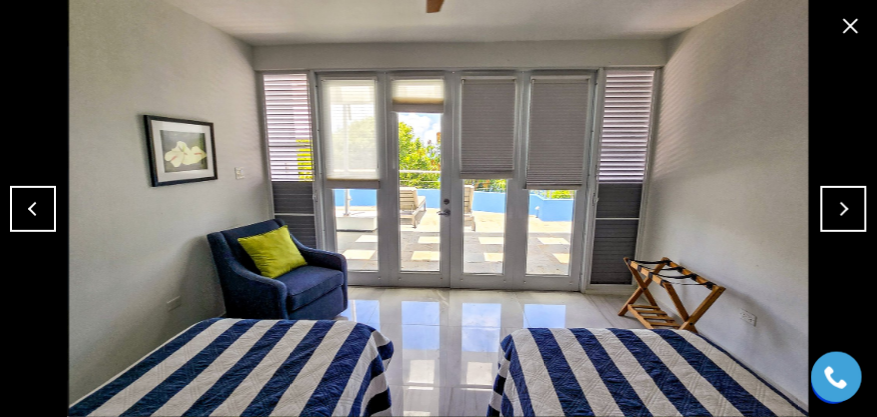 click at bounding box center (844, 209) 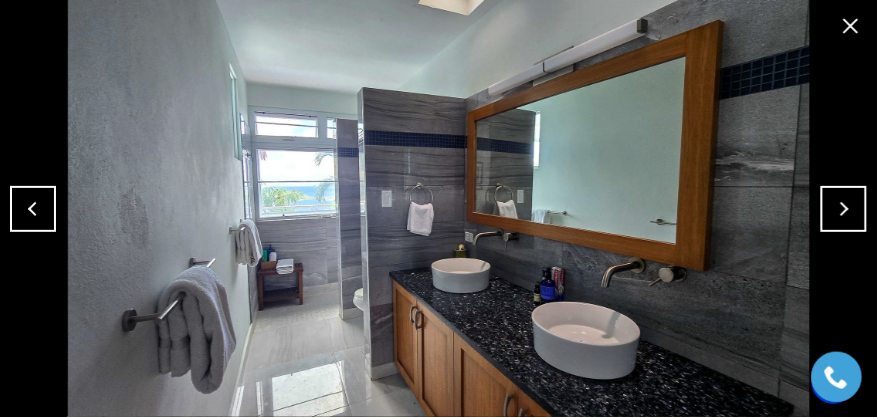 click at bounding box center [844, 209] 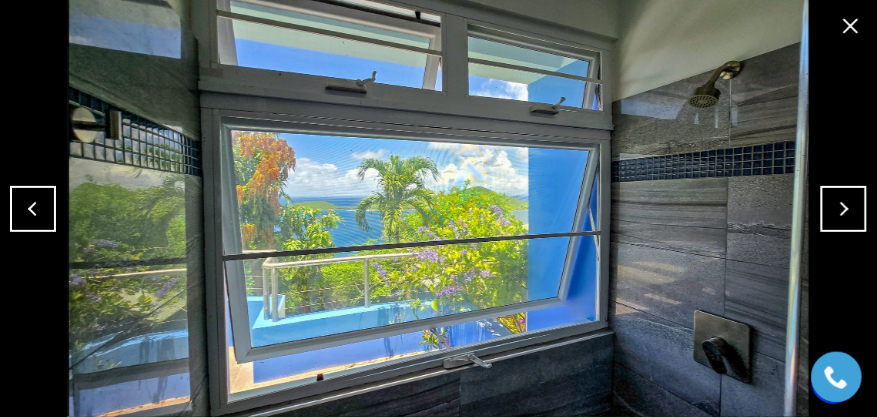 click at bounding box center [844, 209] 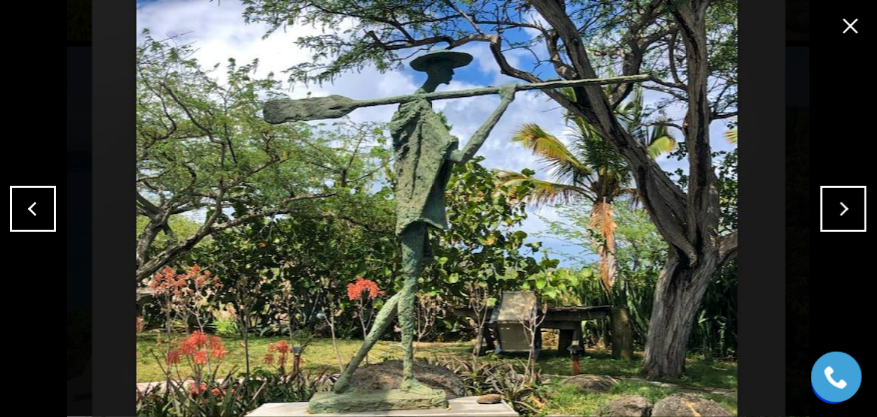 click at bounding box center (844, 209) 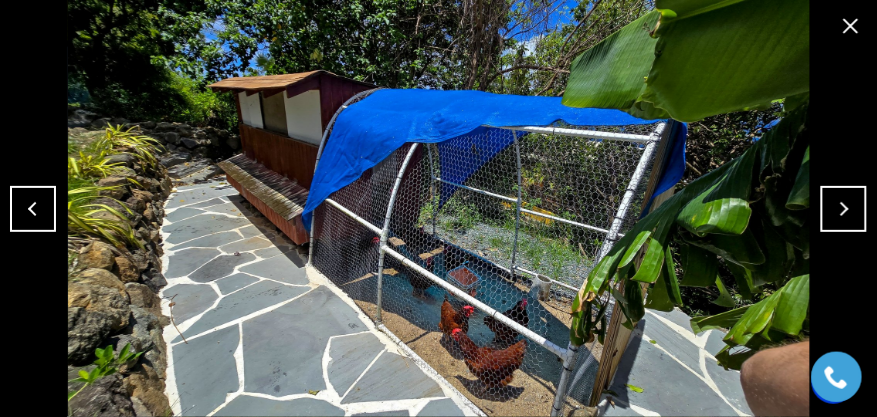 click at bounding box center (844, 209) 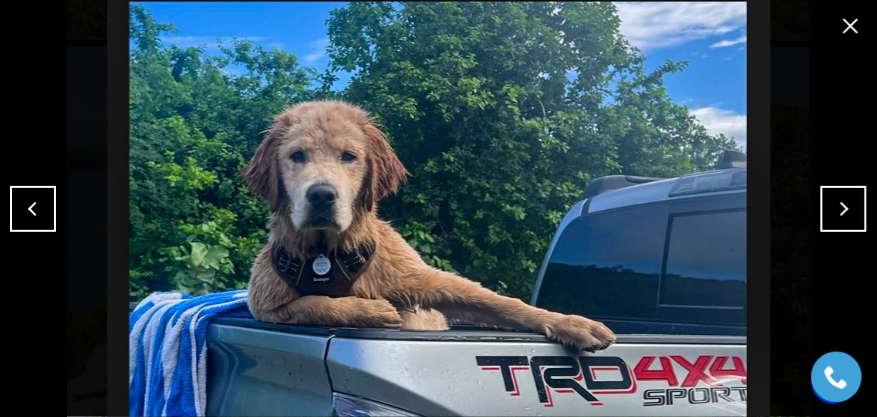 click at bounding box center [844, 209] 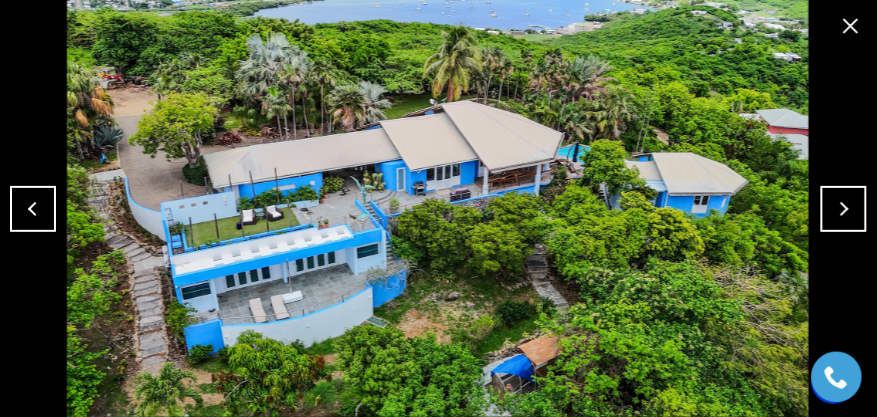 click at bounding box center (438, 208) 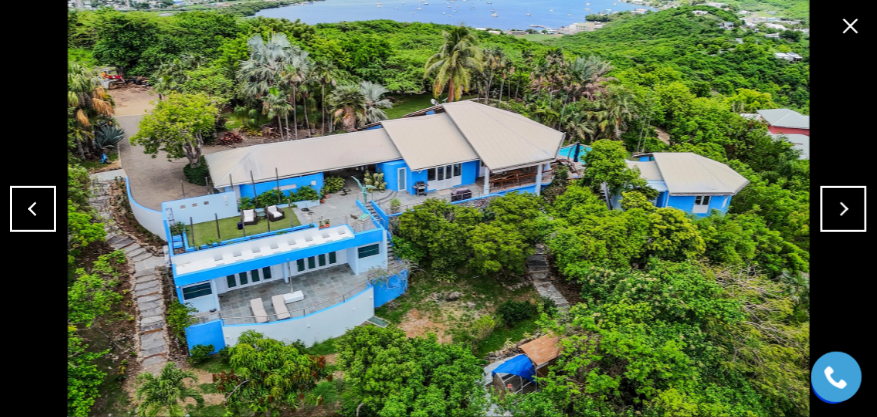 click at bounding box center [33, 209] 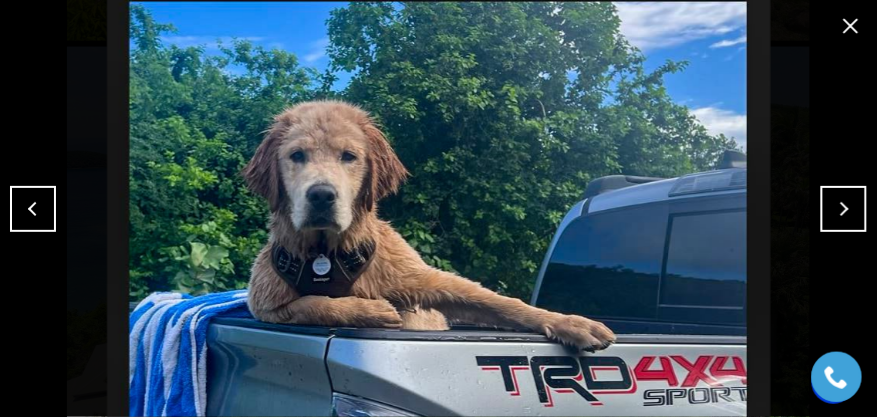 click at bounding box center (439, 208) 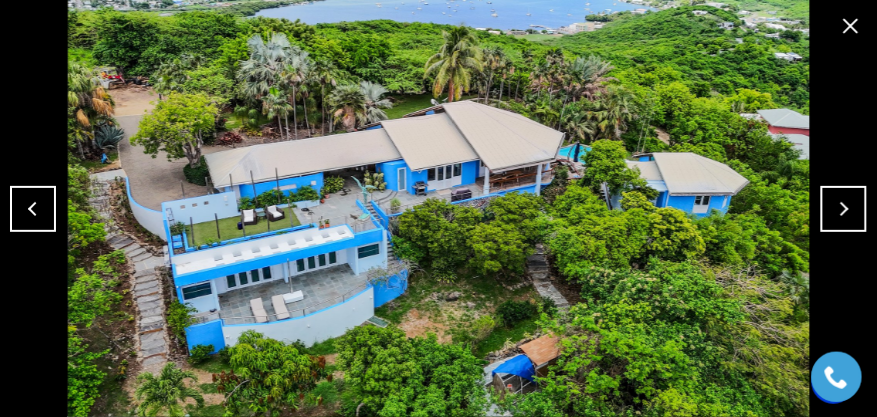 click at bounding box center (844, 209) 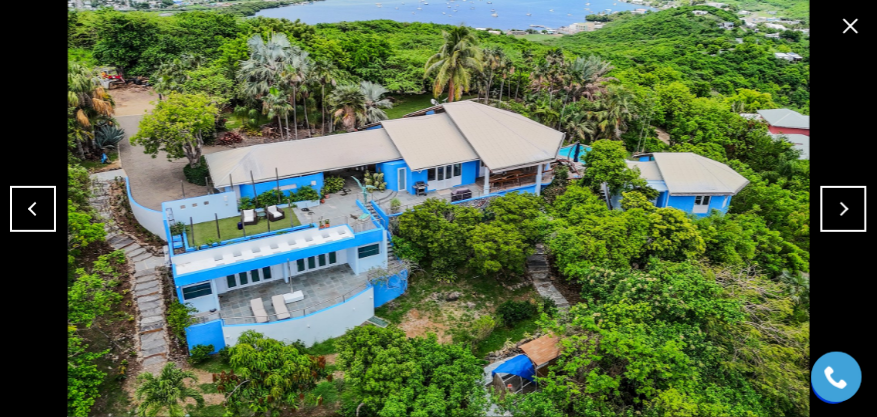 click at bounding box center [844, 209] 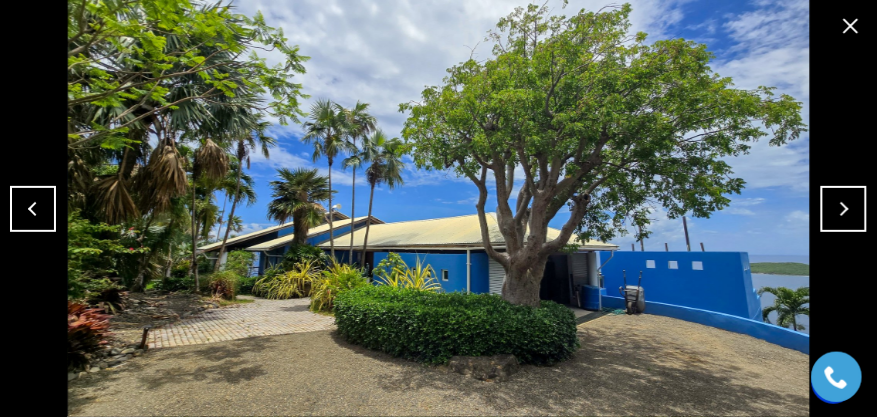 click at bounding box center (844, 209) 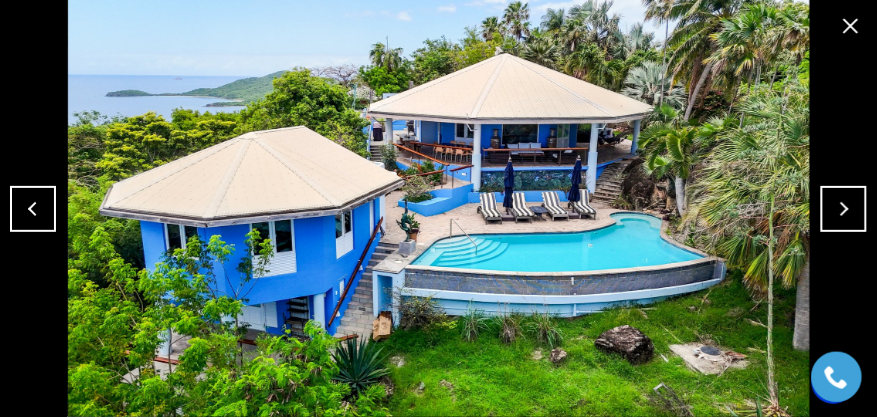 click at bounding box center (844, 209) 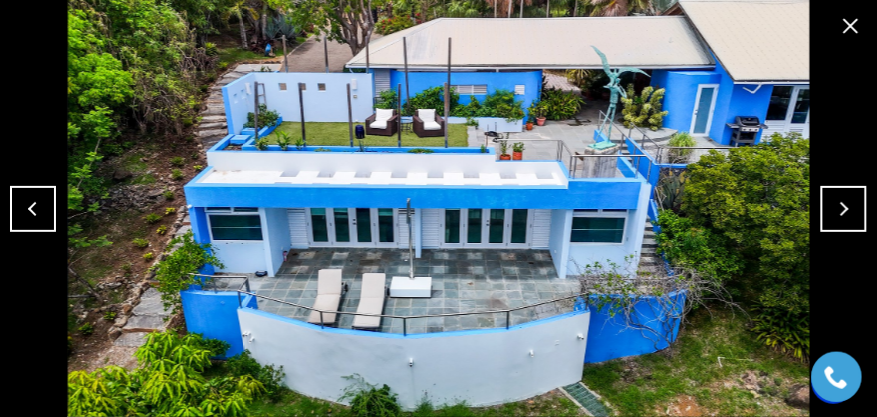 click at bounding box center (439, 208) 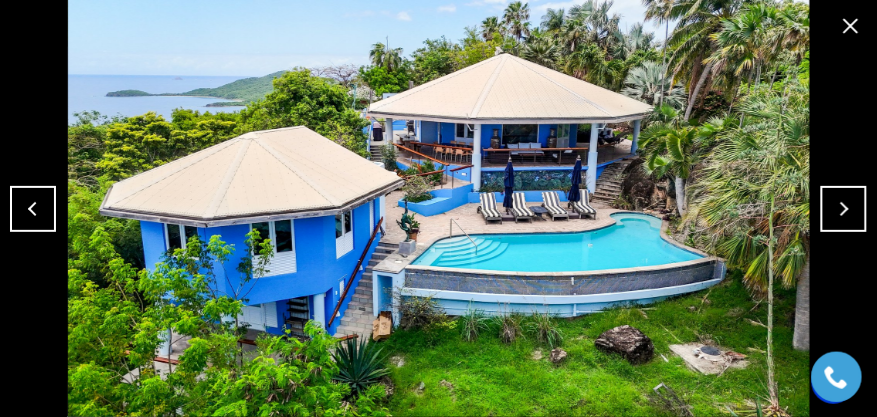 click at bounding box center [844, 209] 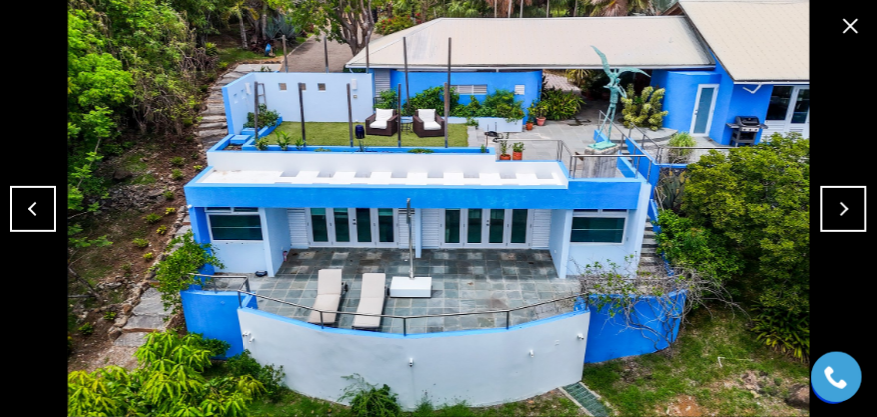 click at bounding box center [439, 208] 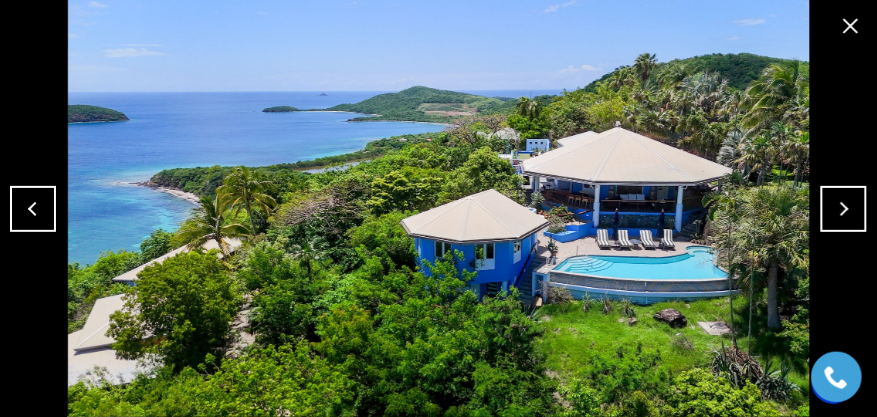 click at bounding box center (844, 209) 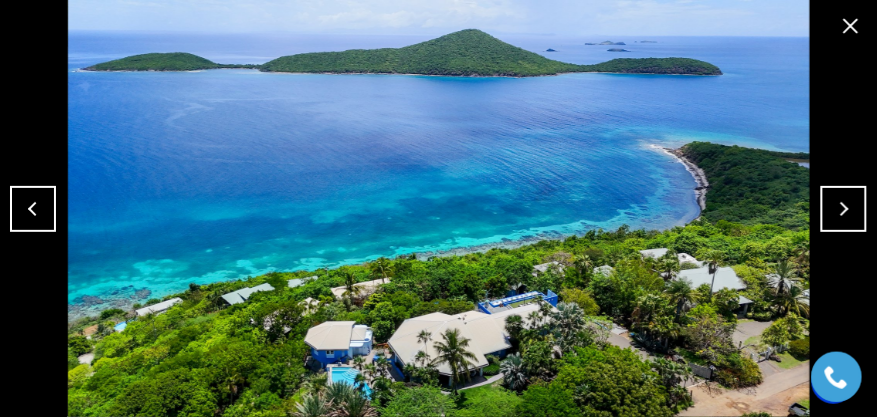 click at bounding box center (844, 209) 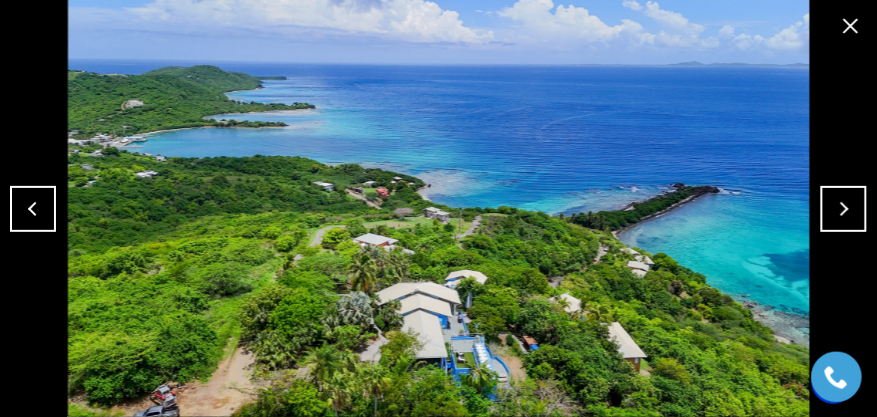 click at bounding box center [439, 208] 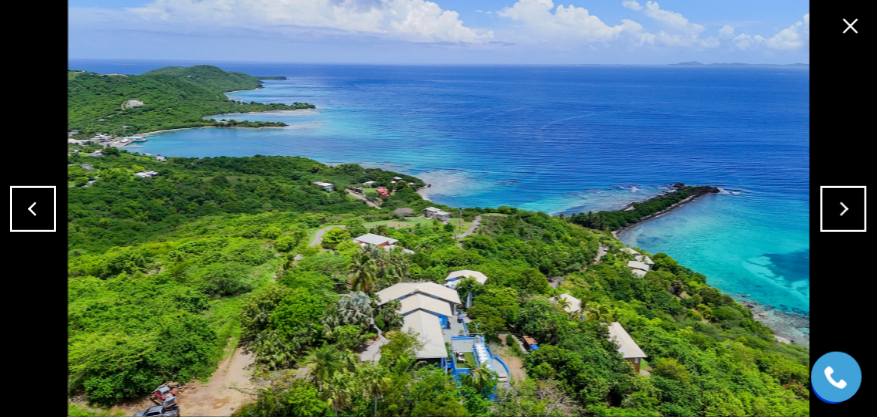 click at bounding box center (851, 26) 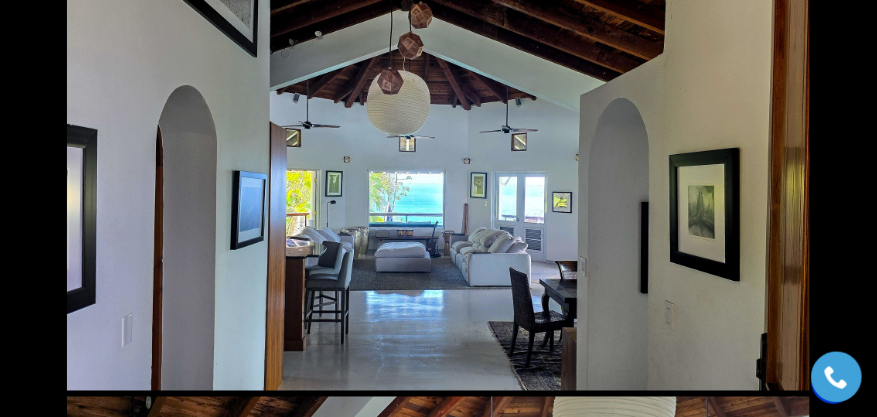 scroll, scrollTop: 5142, scrollLeft: 0, axis: vertical 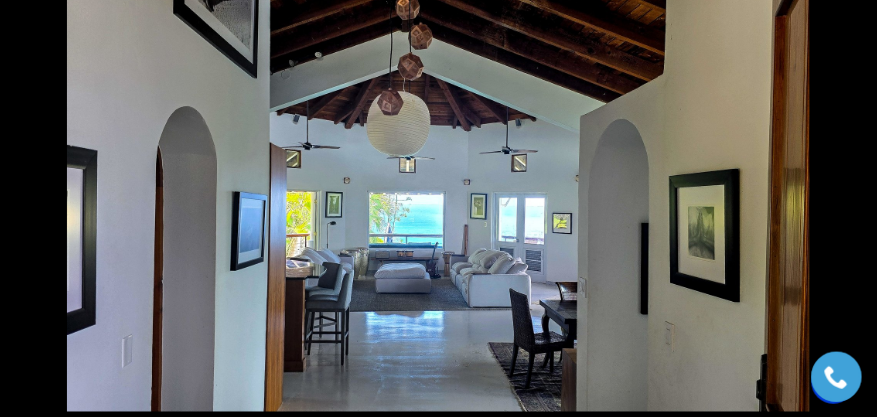 click at bounding box center (438, 204) 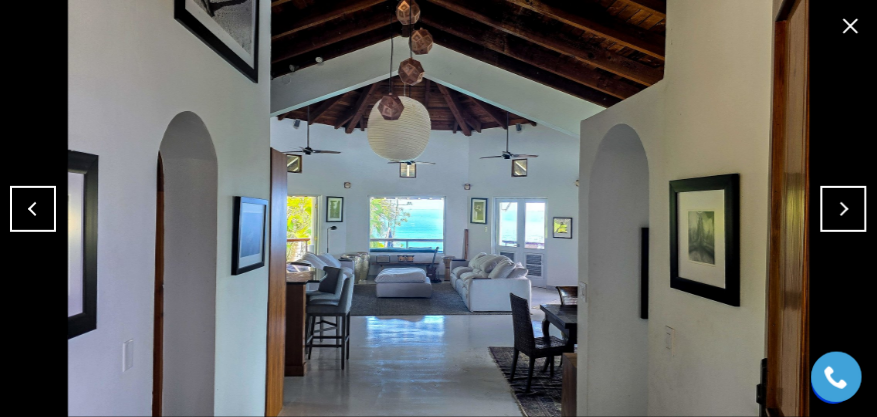 click at bounding box center (851, 26) 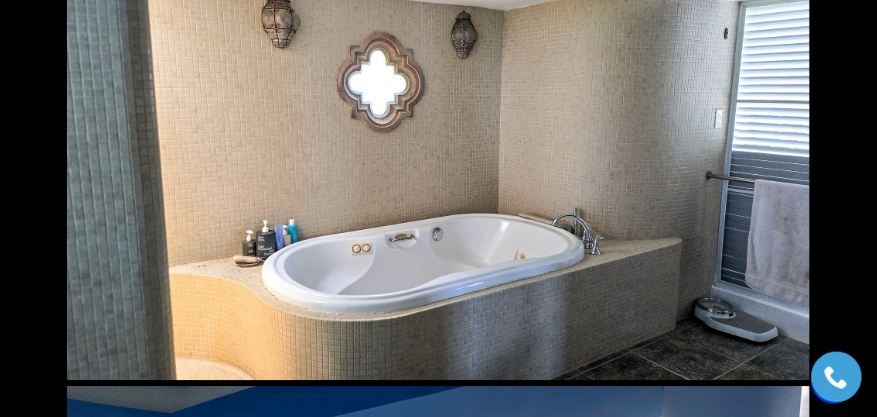 scroll, scrollTop: 8114, scrollLeft: 0, axis: vertical 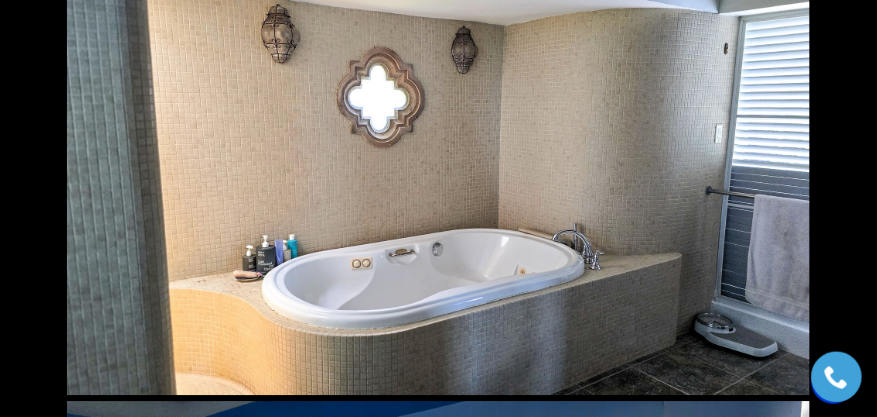 click at bounding box center (438, 186) 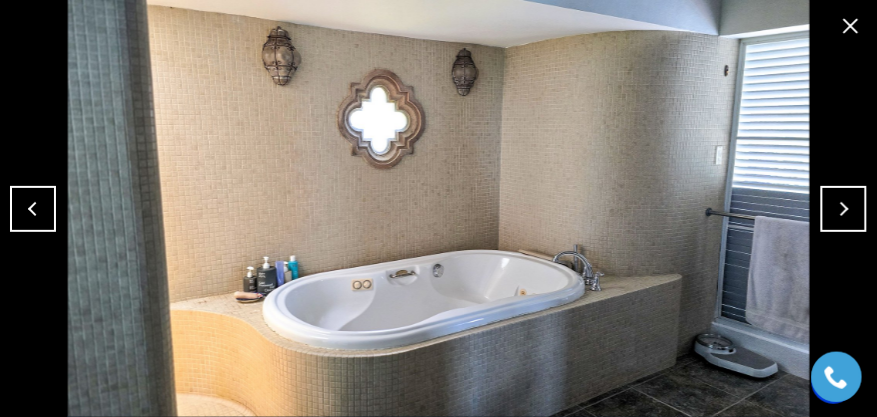 click at bounding box center [851, 26] 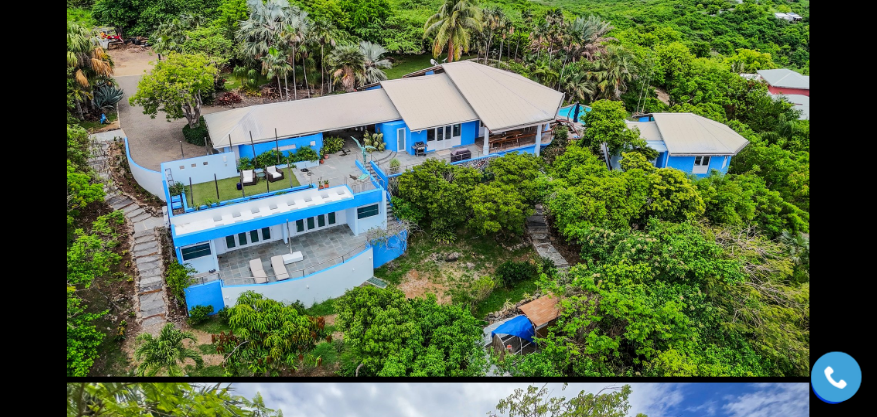 scroll, scrollTop: 114, scrollLeft: 0, axis: vertical 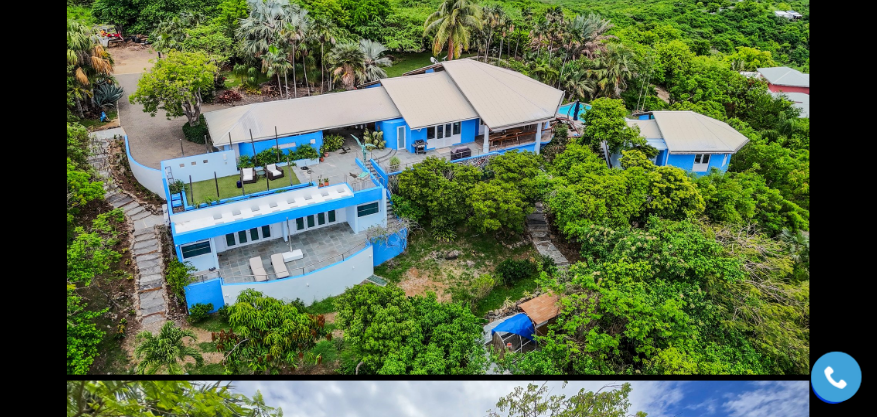 drag, startPoint x: 391, startPoint y: 177, endPoint x: 362, endPoint y: 176, distance: 29.017237 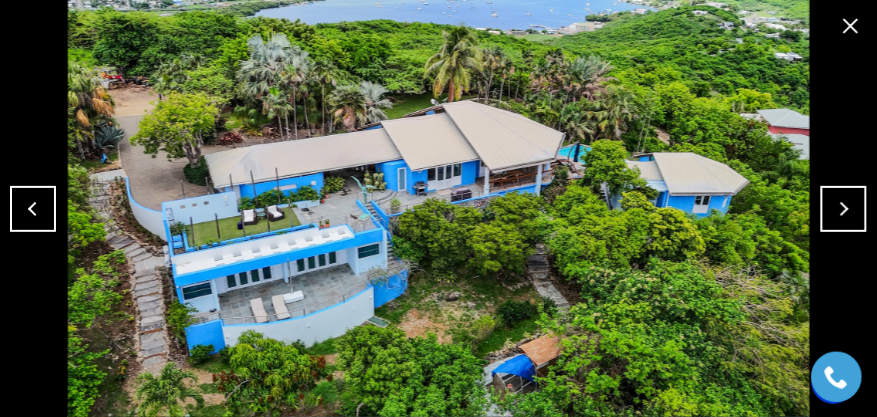 click at bounding box center (30003, 208) 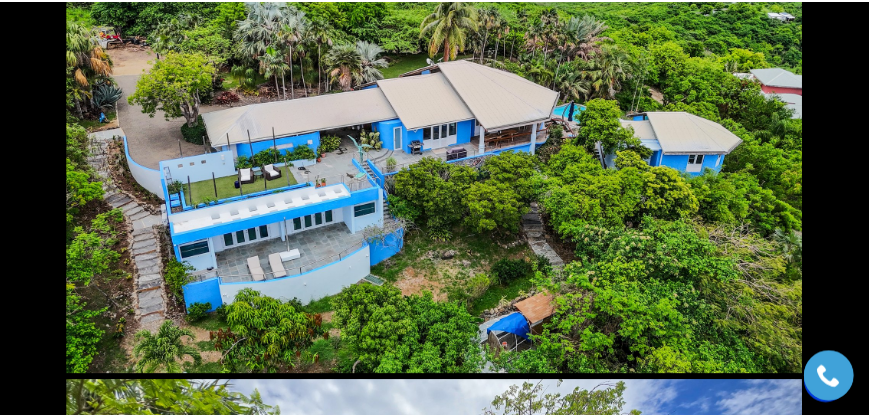 scroll, scrollTop: 0, scrollLeft: 0, axis: both 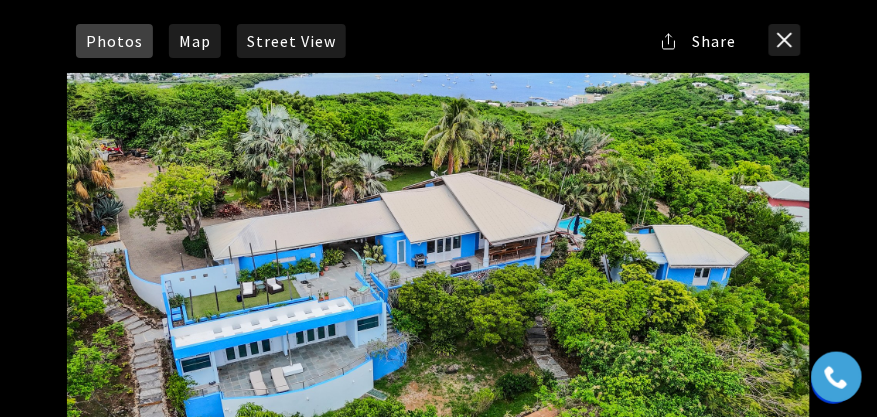 click at bounding box center [785, 40] 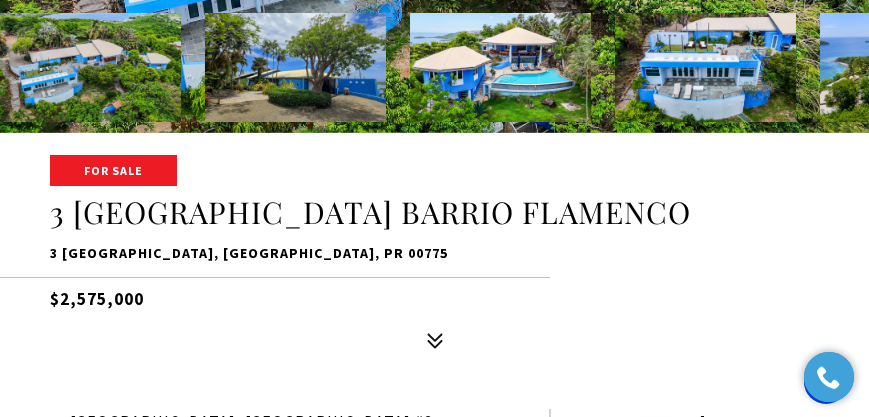 scroll, scrollTop: 285, scrollLeft: 0, axis: vertical 